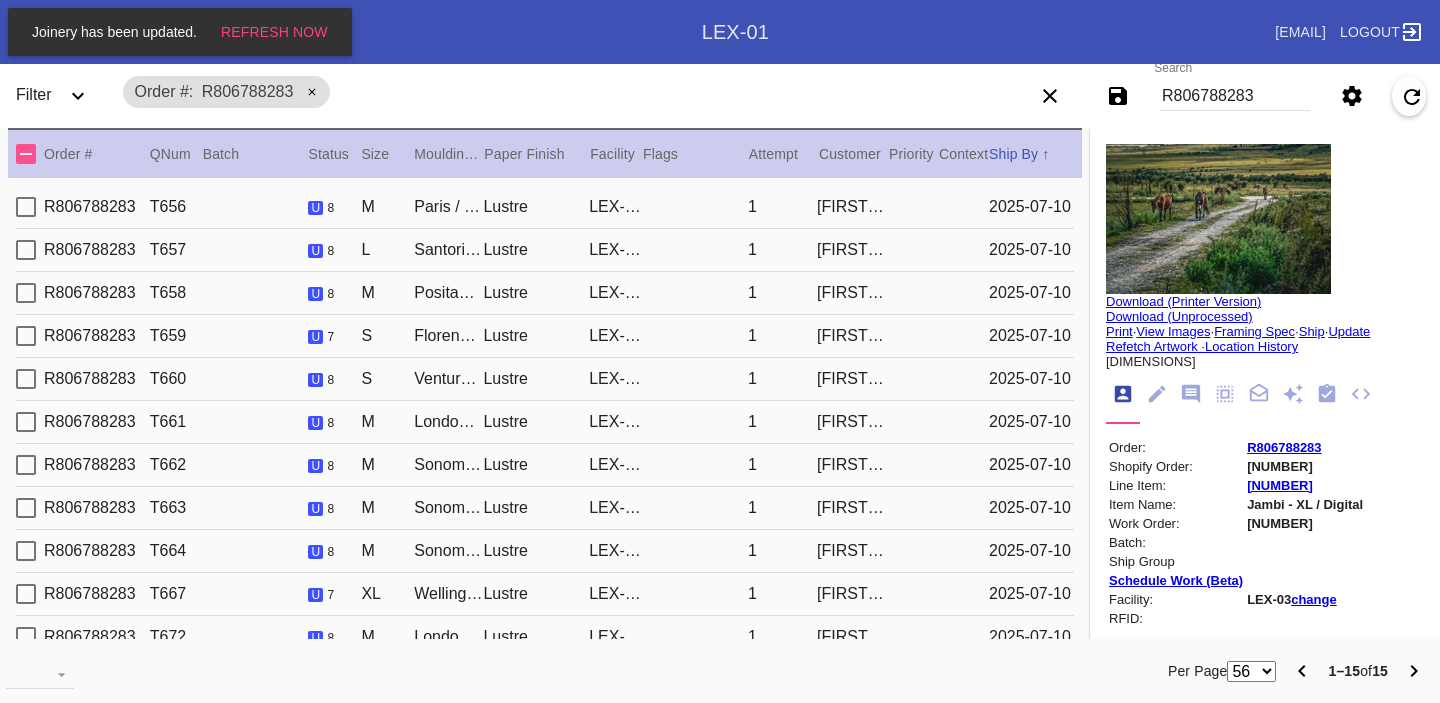 click on "R806788283" at bounding box center (1235, 96) 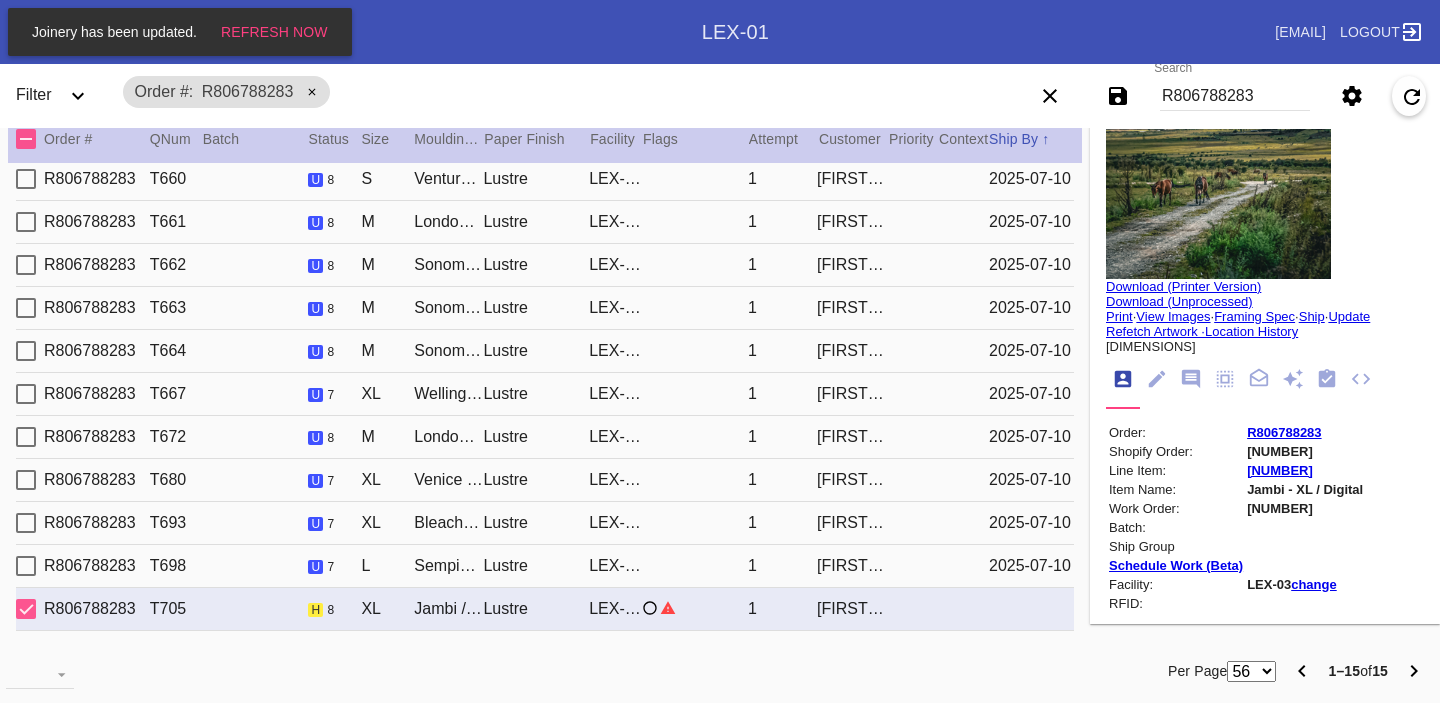 click on "R806788283" at bounding box center [1235, 96] 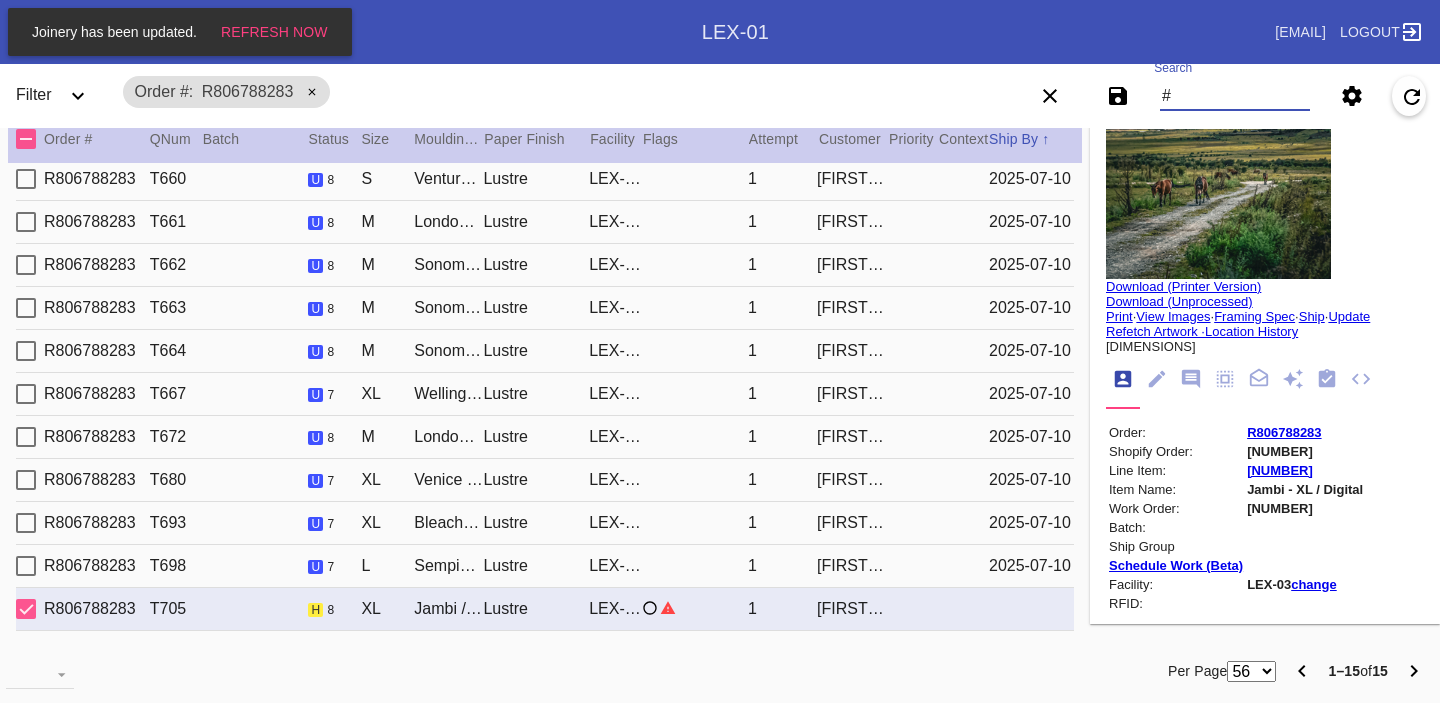paste on "[NUMBER]" 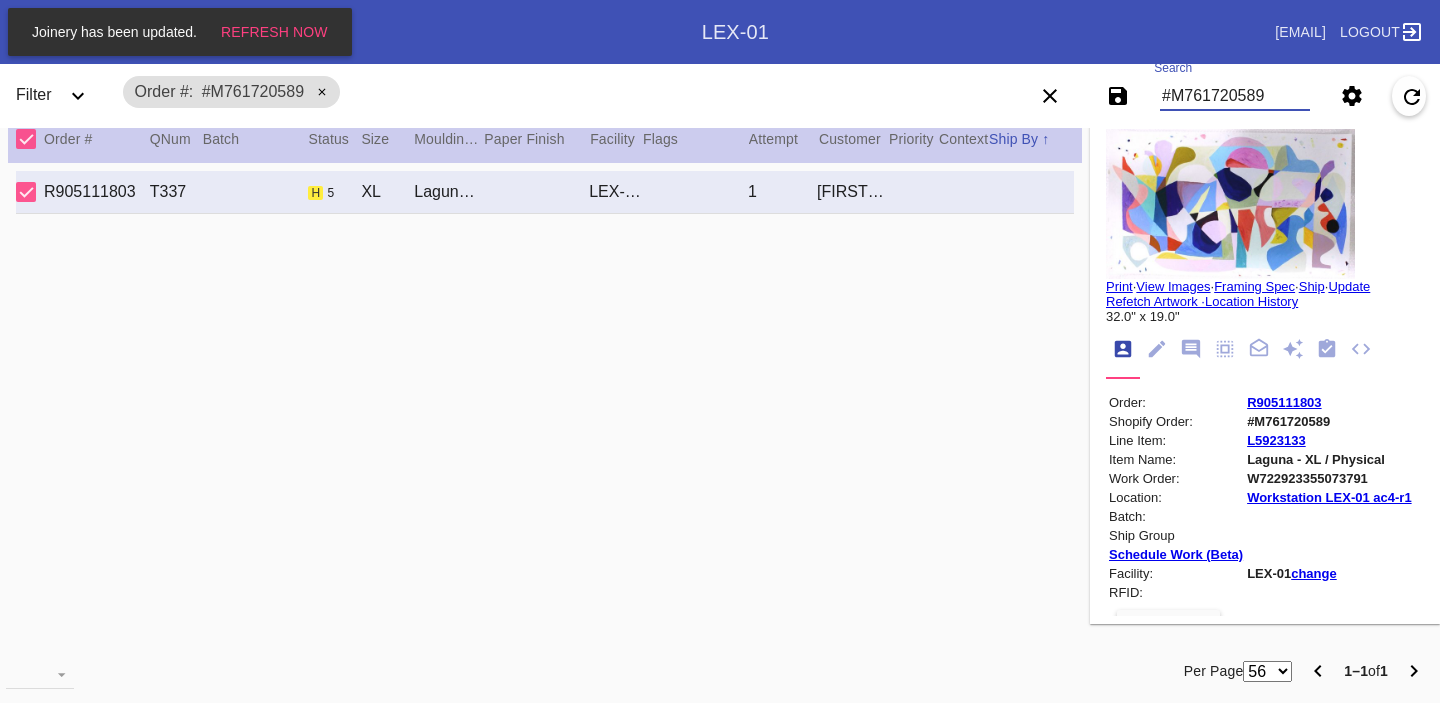 scroll, scrollTop: 0, scrollLeft: 0, axis: both 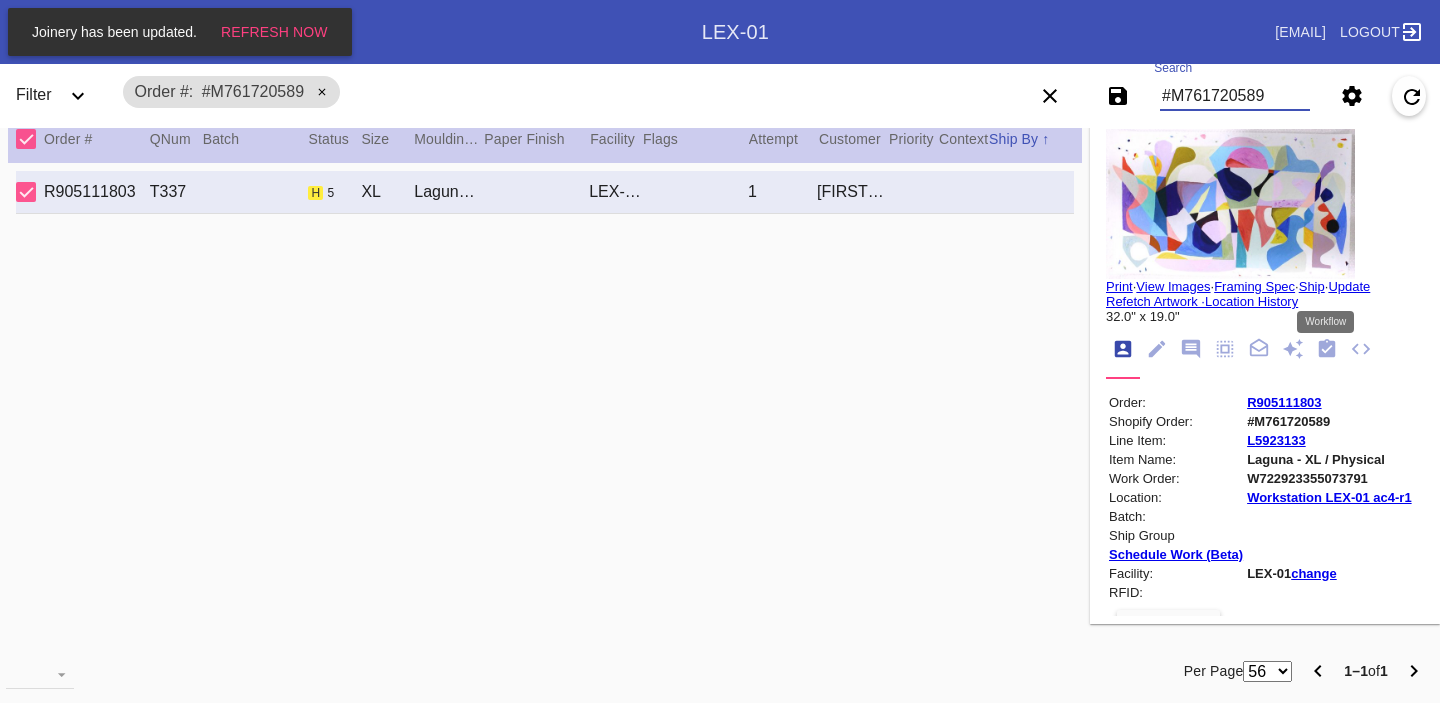click at bounding box center [1327, 349] 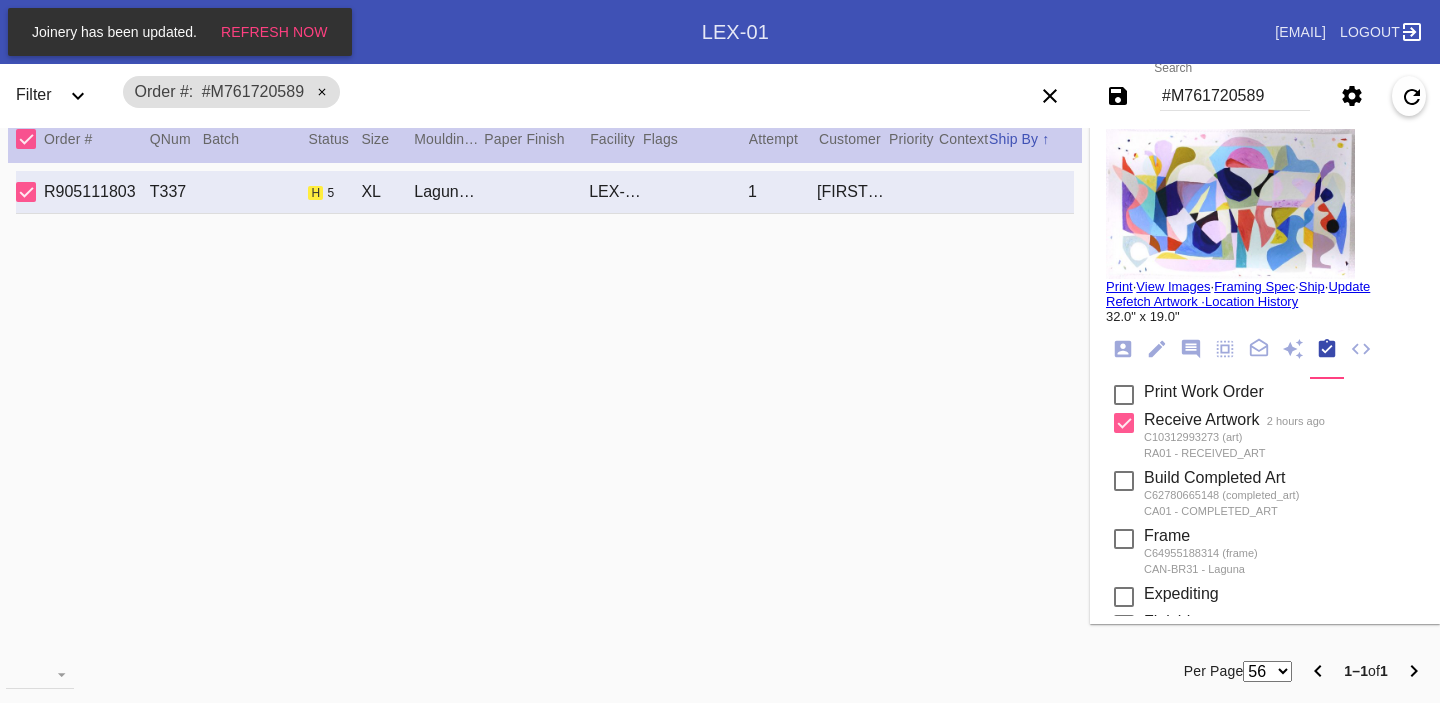 click at bounding box center [1230, 204] 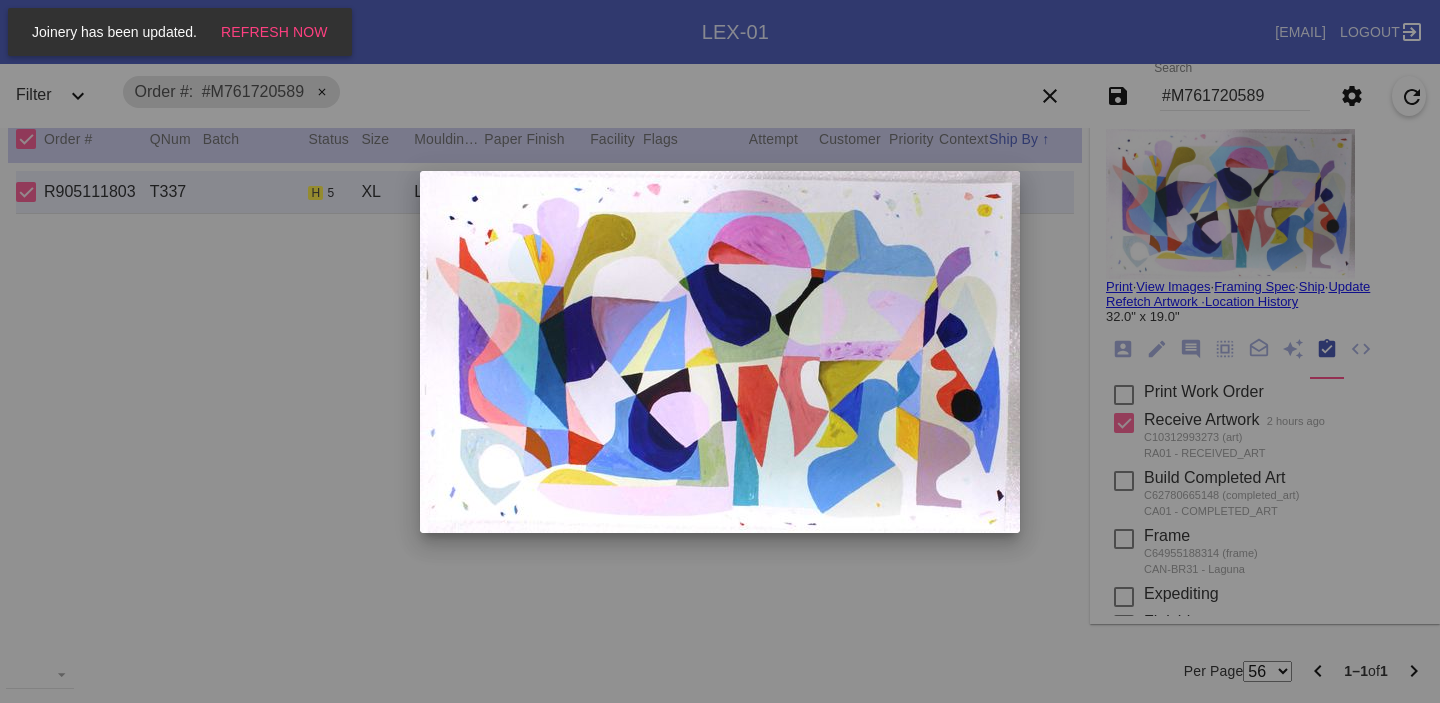 click at bounding box center (720, 351) 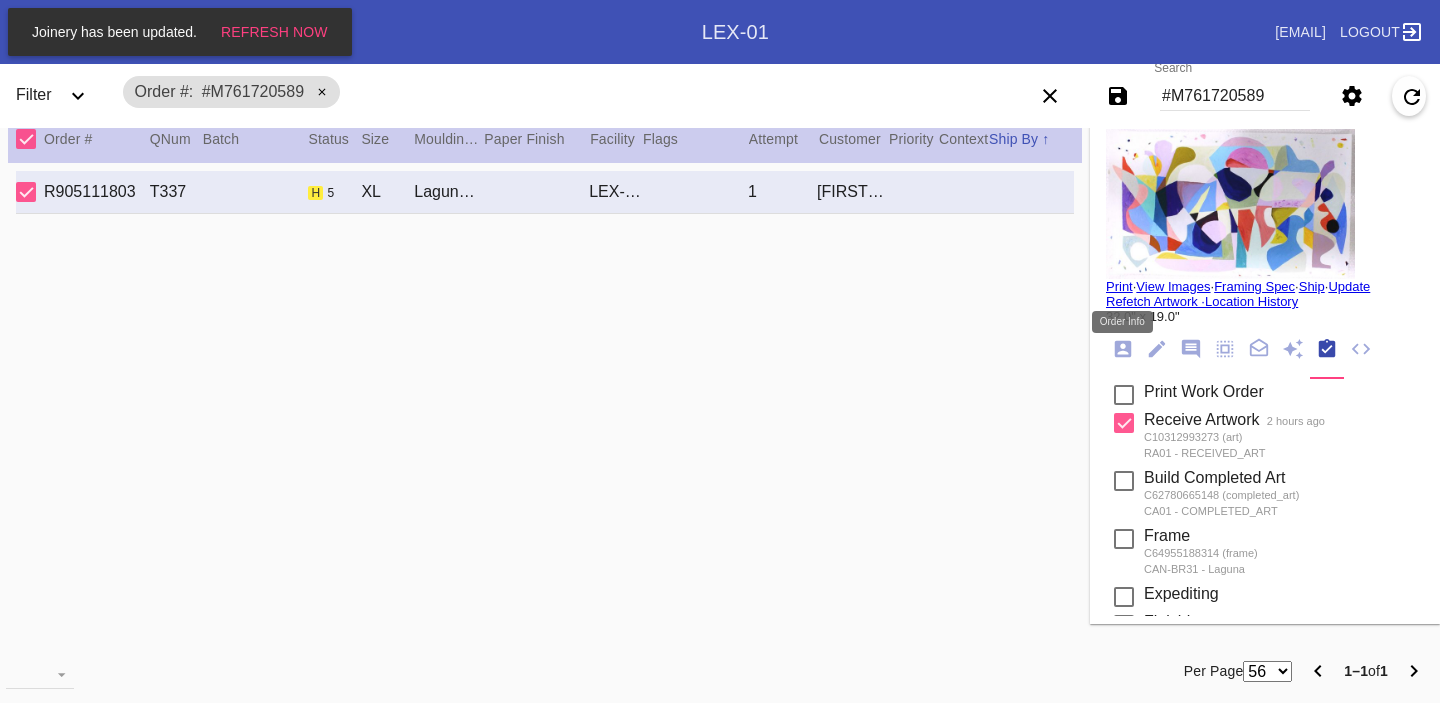 click at bounding box center (1123, 349) 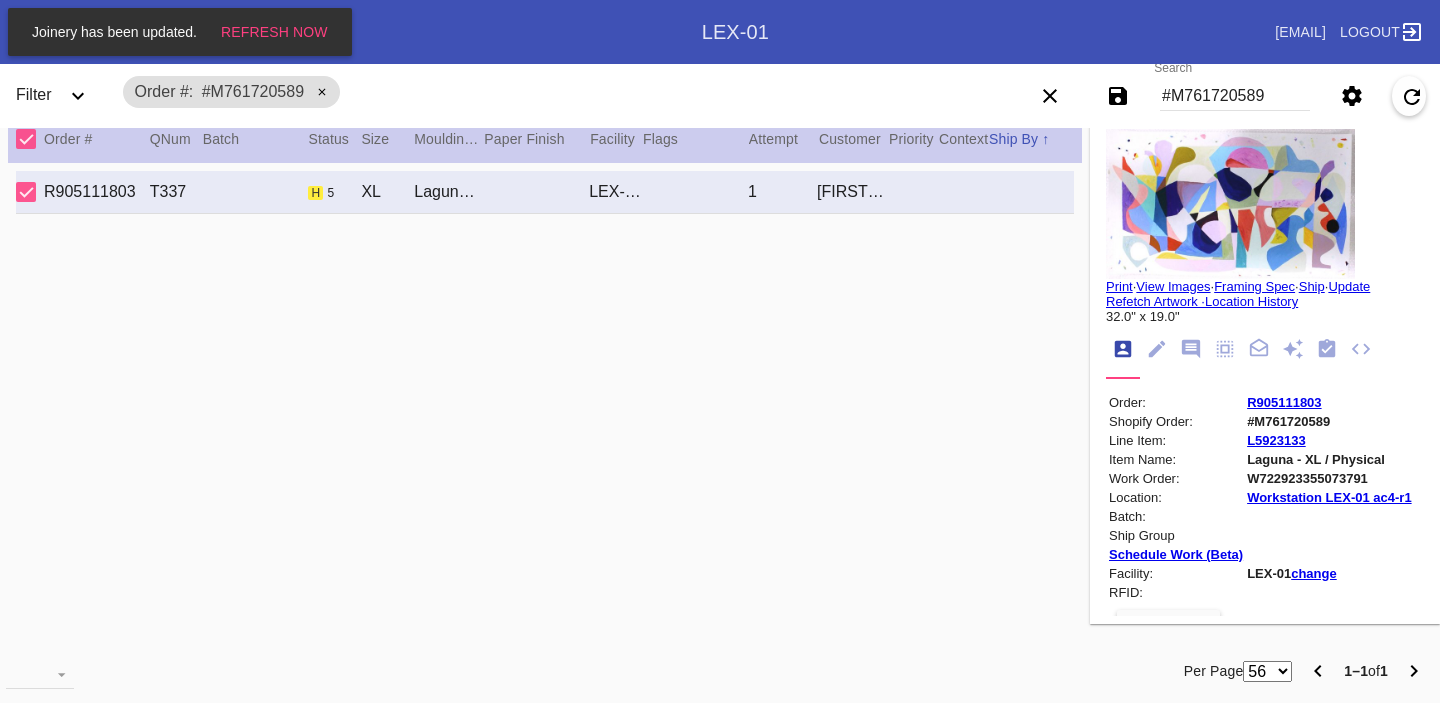 click on "R905111803" at bounding box center [1284, 402] 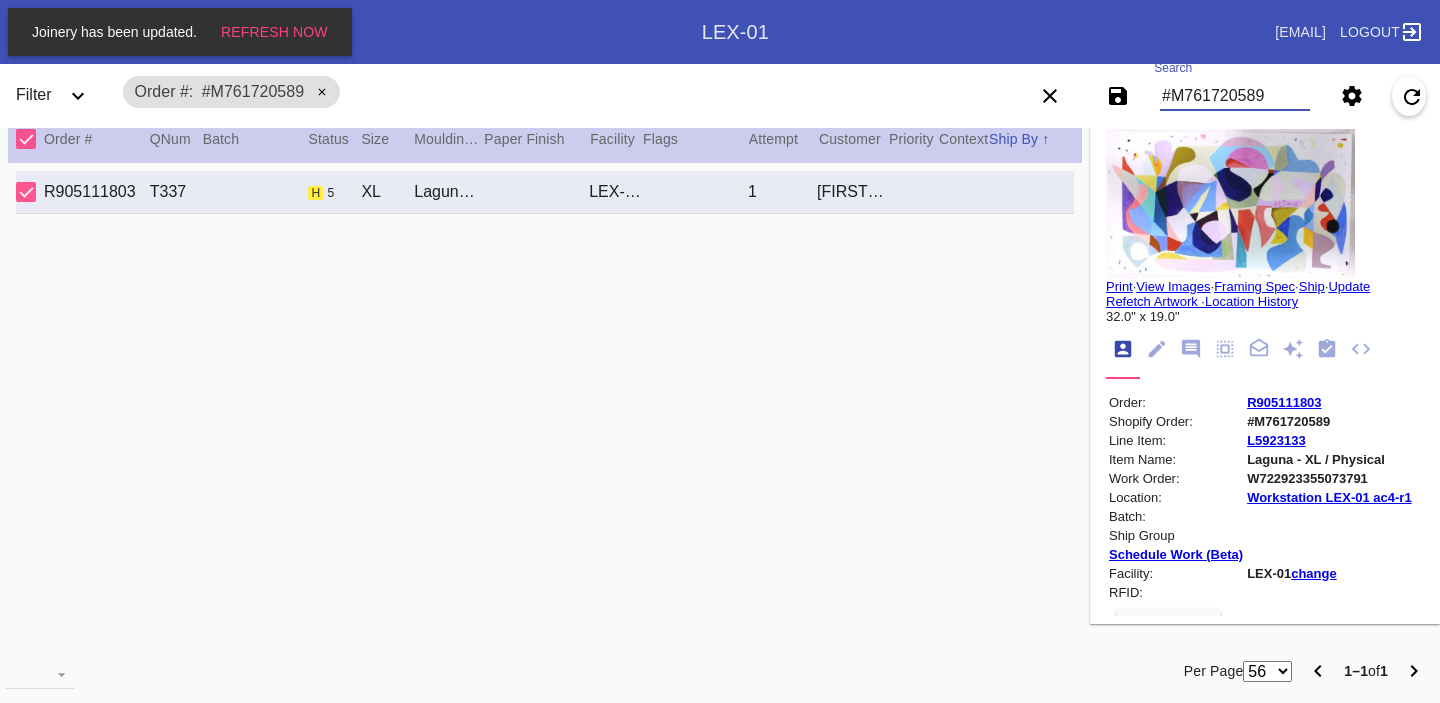paste on "[POSTAL_CODE]" 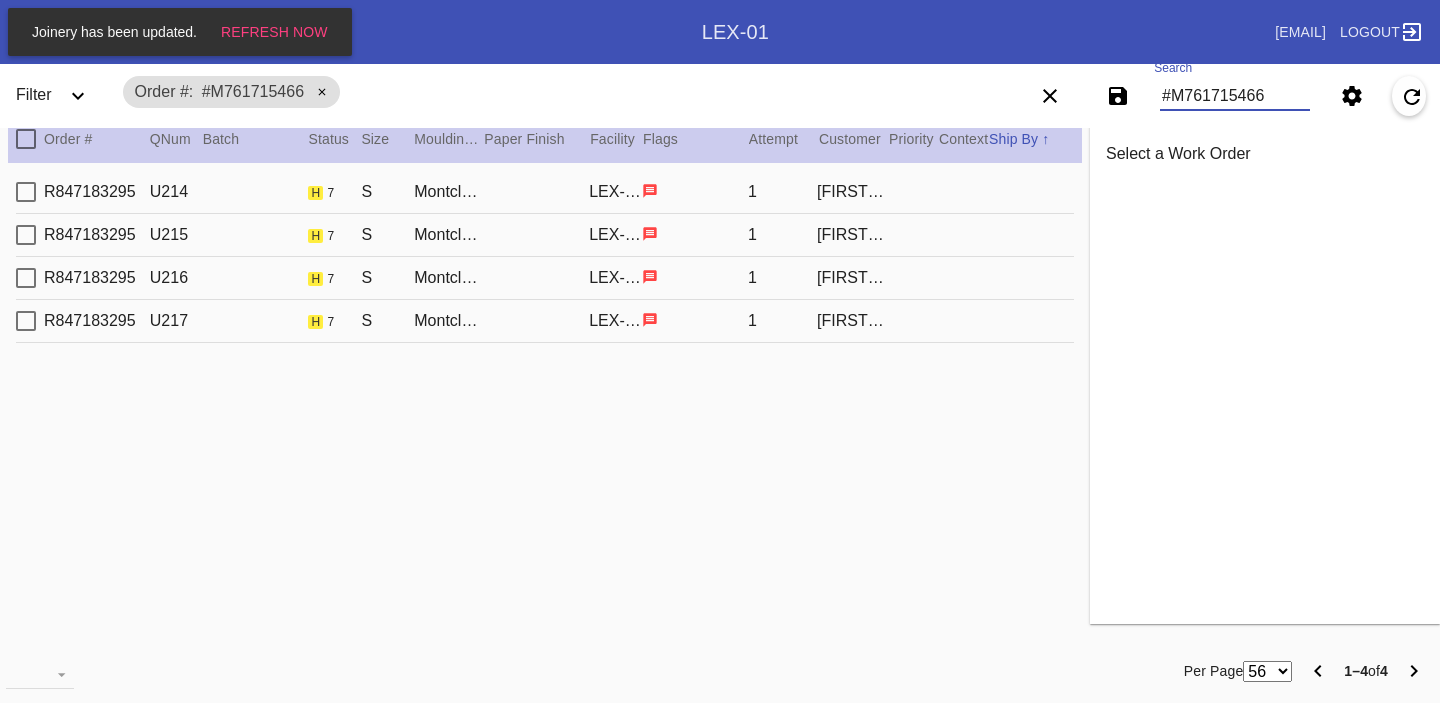 type on "#M761715466" 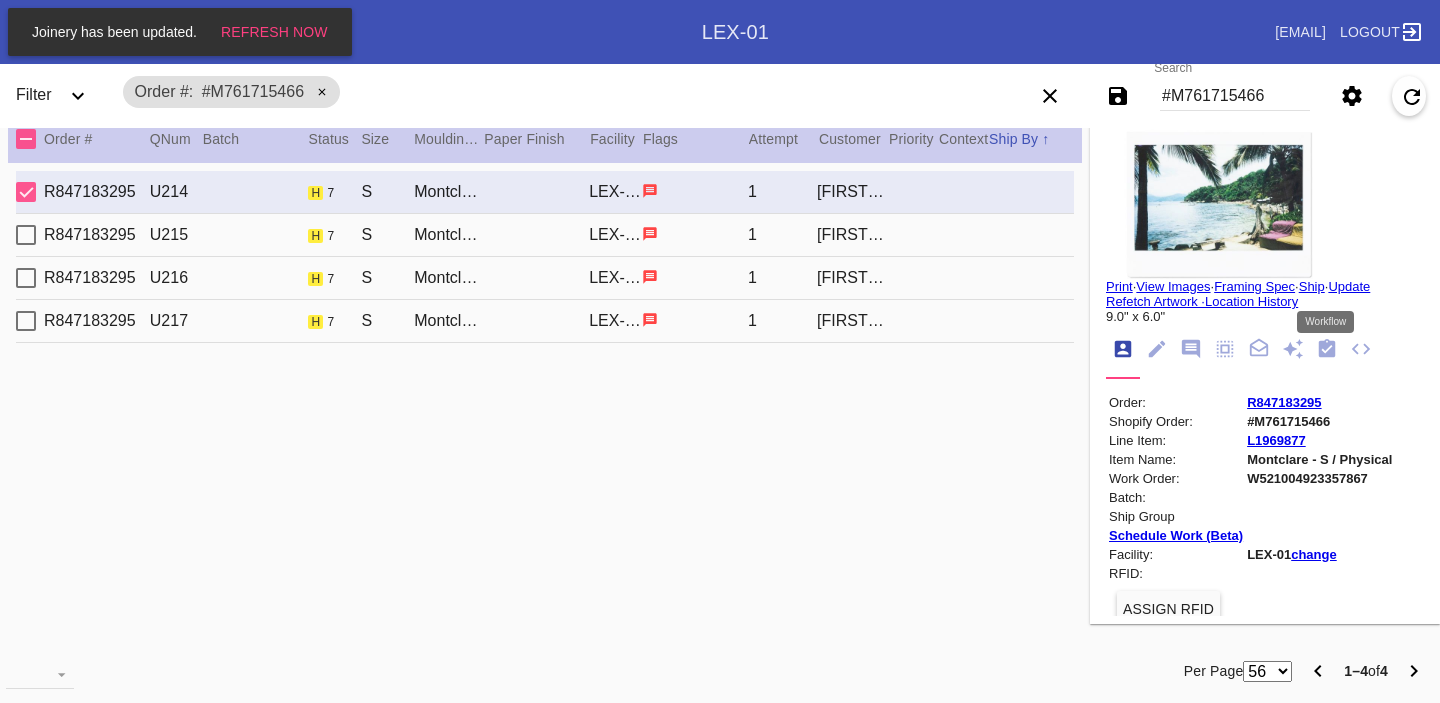 click at bounding box center [1327, 349] 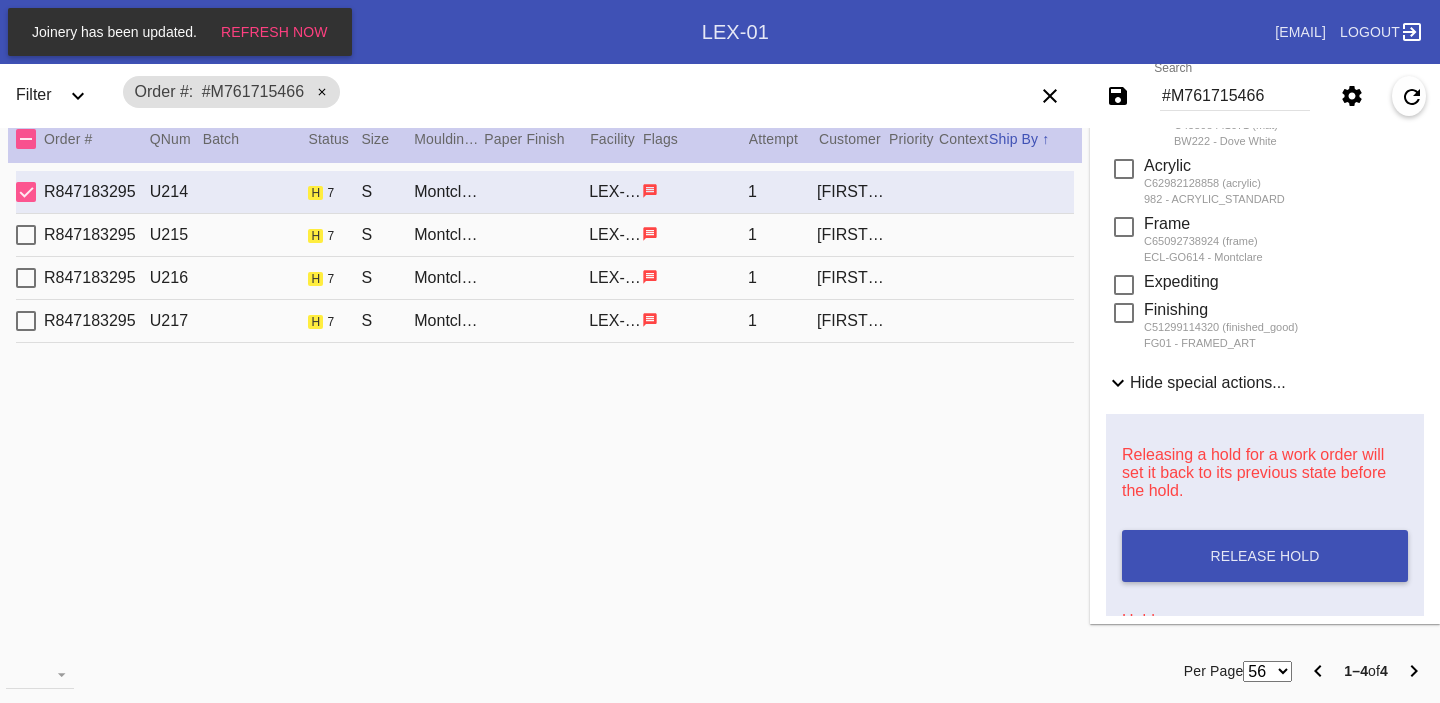 scroll, scrollTop: 756, scrollLeft: 0, axis: vertical 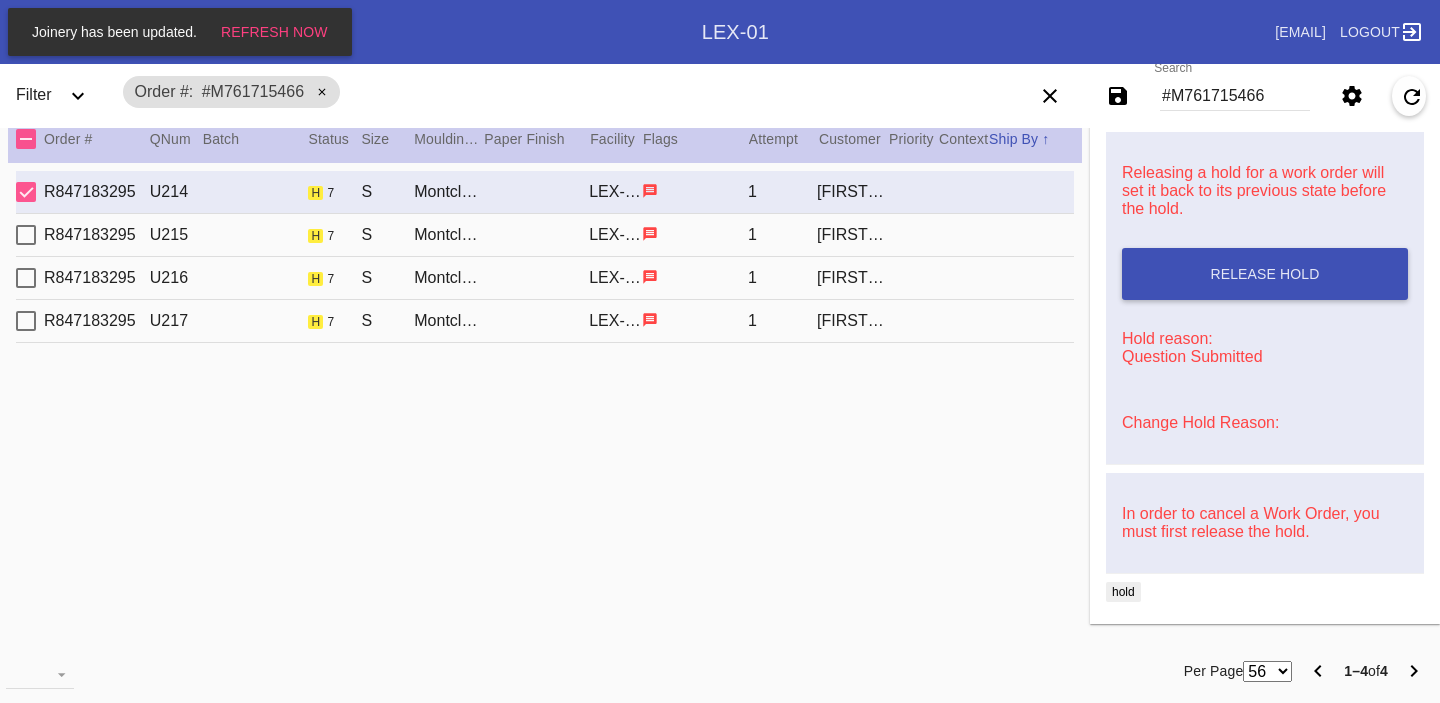 click on "Change Hold Reason:" at bounding box center (1200, 422) 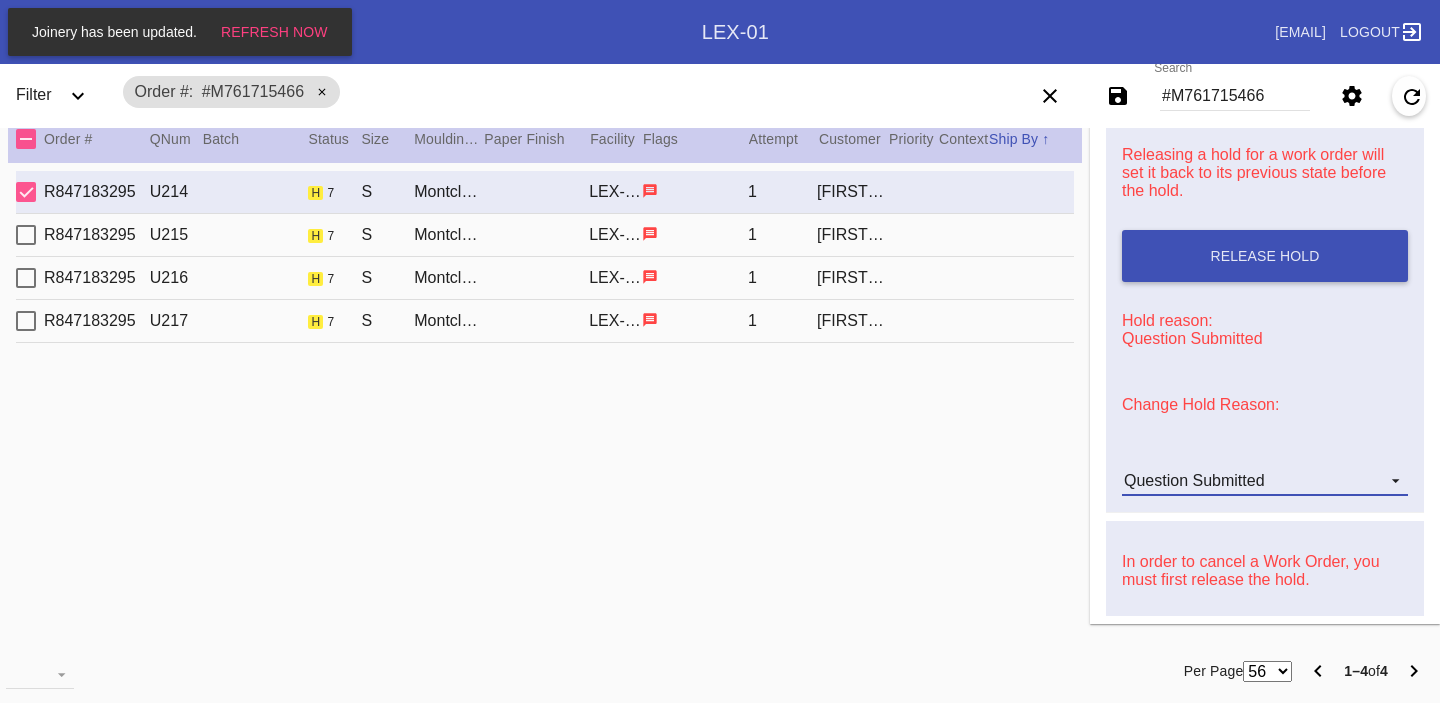 click on "Question Submitted" at bounding box center (1194, 480) 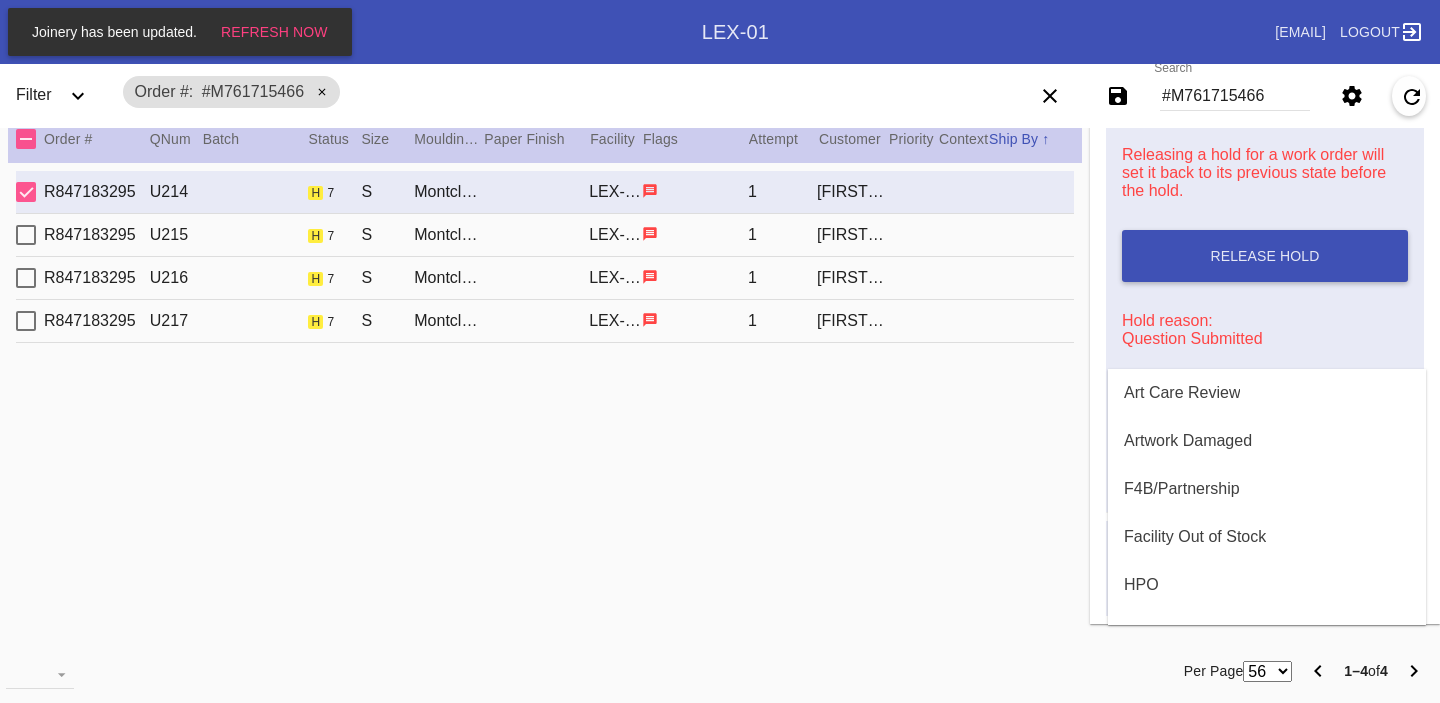 scroll, scrollTop: 616, scrollLeft: 0, axis: vertical 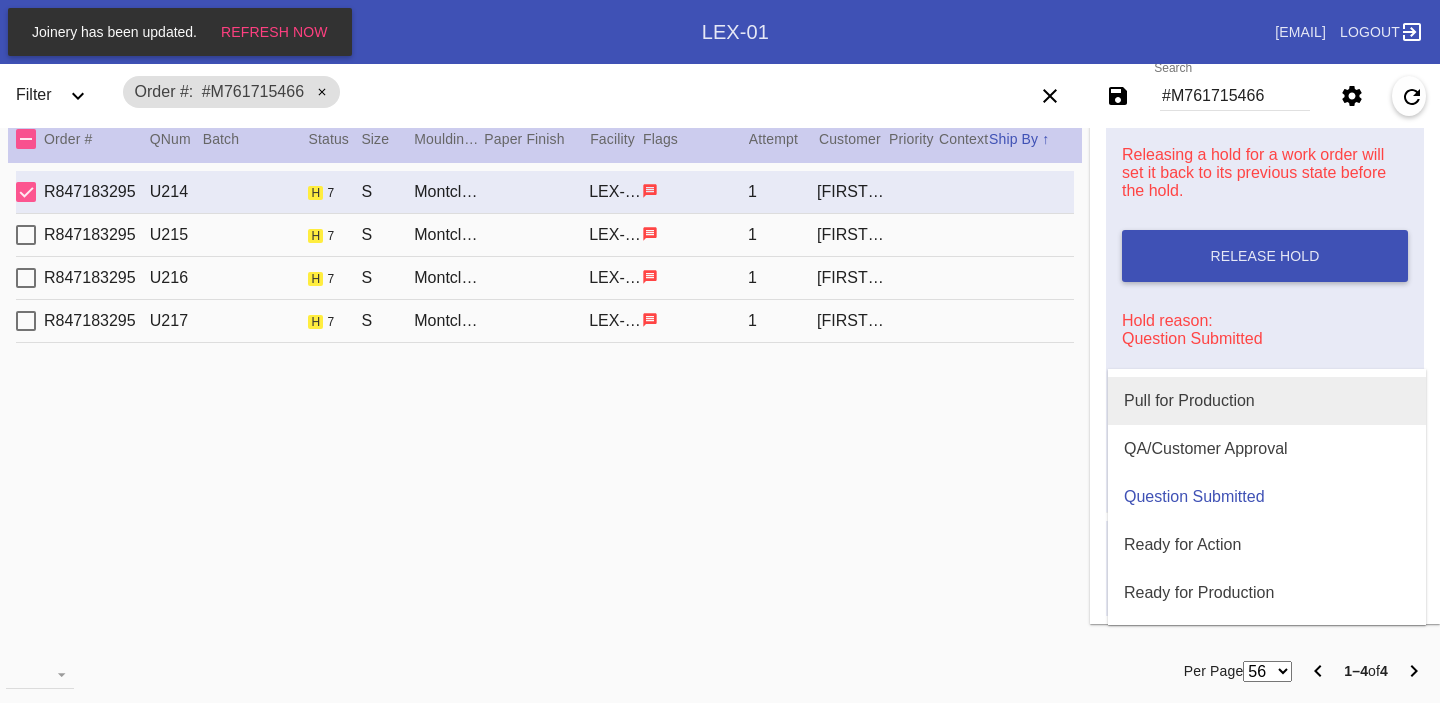click on "Pull for Production" at bounding box center (1267, 401) 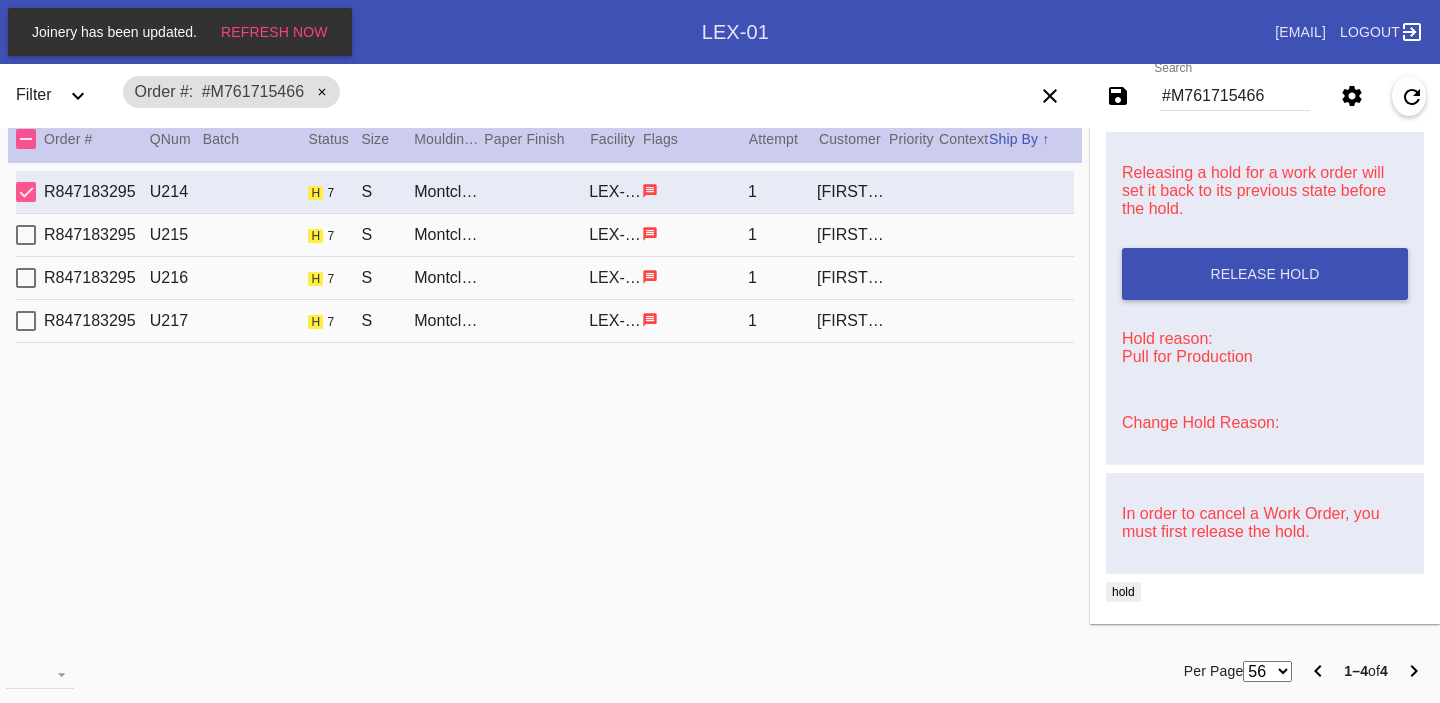 click on "R847183295 U215 h   7 S Montclare / Dove White LEX-01 1 Kaitlin Kehler" at bounding box center (545, 235) 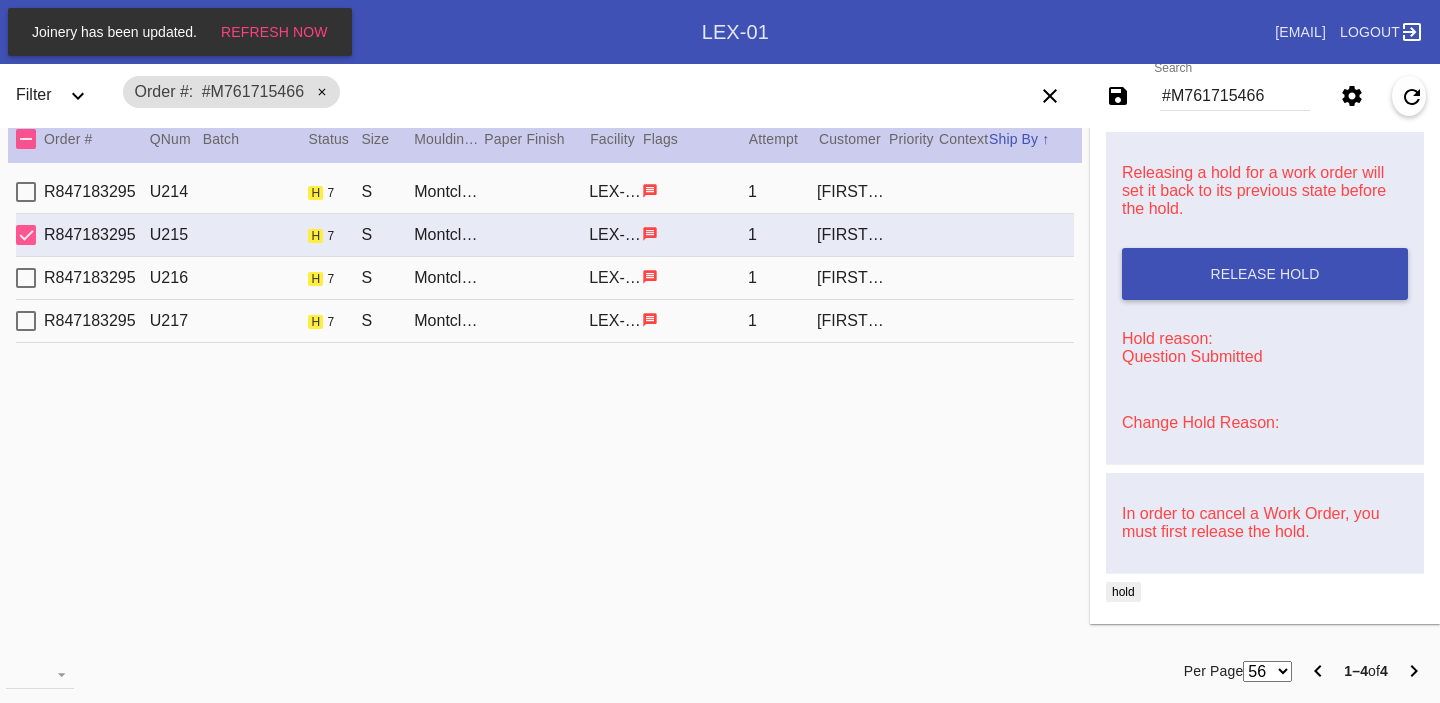 click on "Change Hold Reason:" at bounding box center (1200, 422) 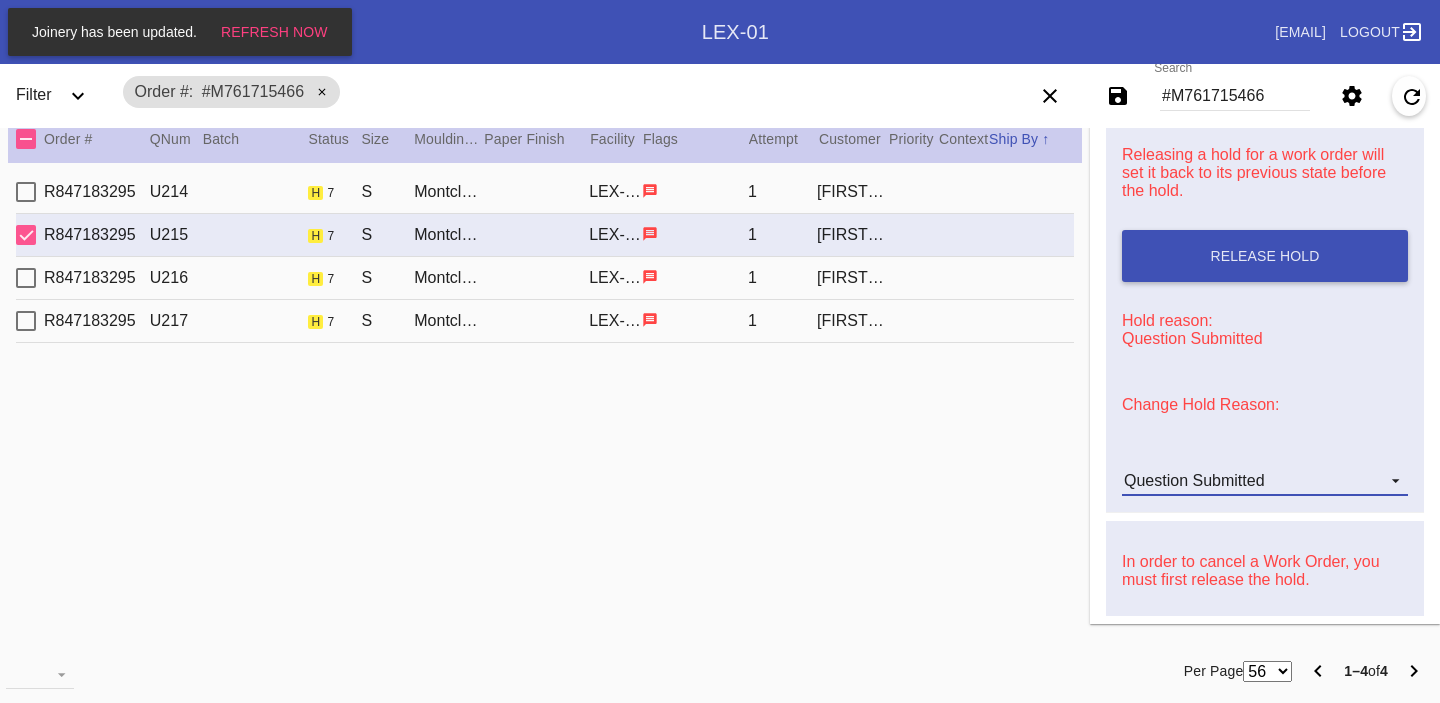 click on "Question Submitted" at bounding box center (1194, 480) 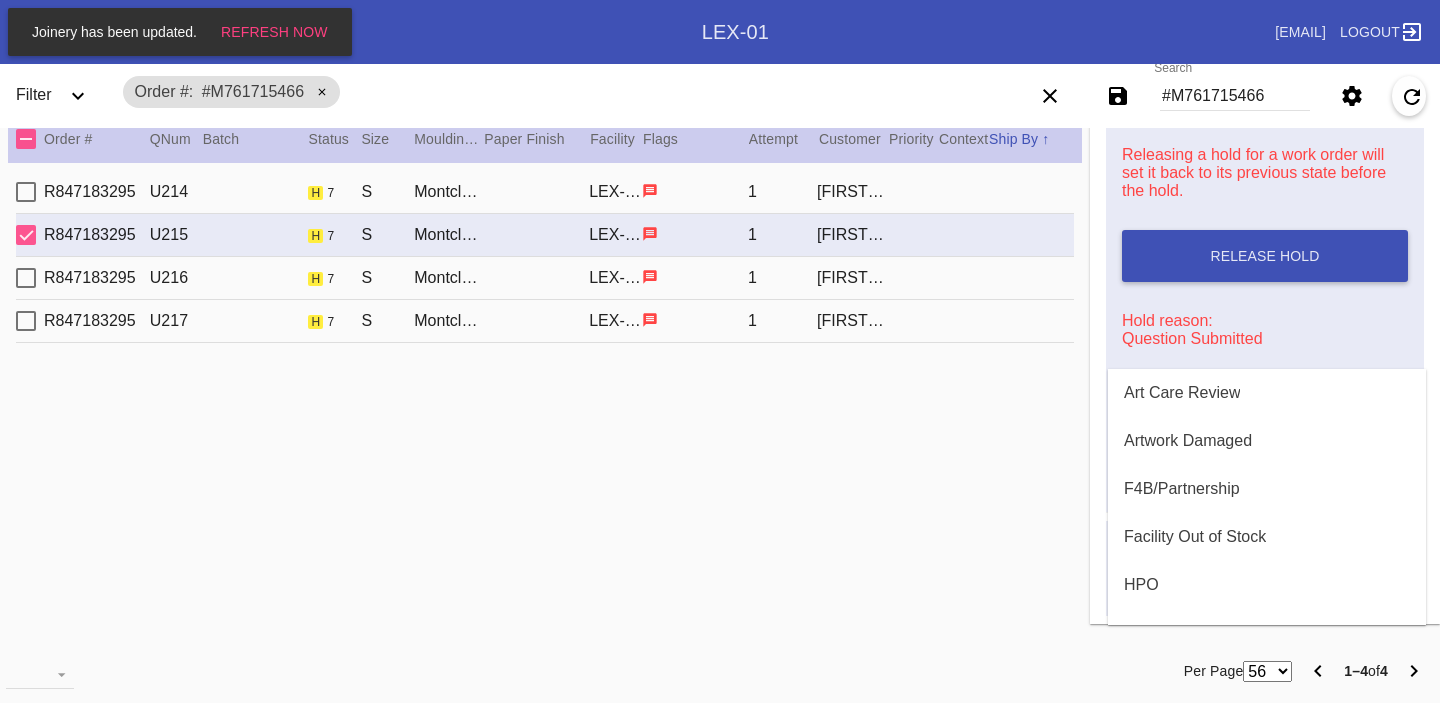 scroll, scrollTop: 616, scrollLeft: 0, axis: vertical 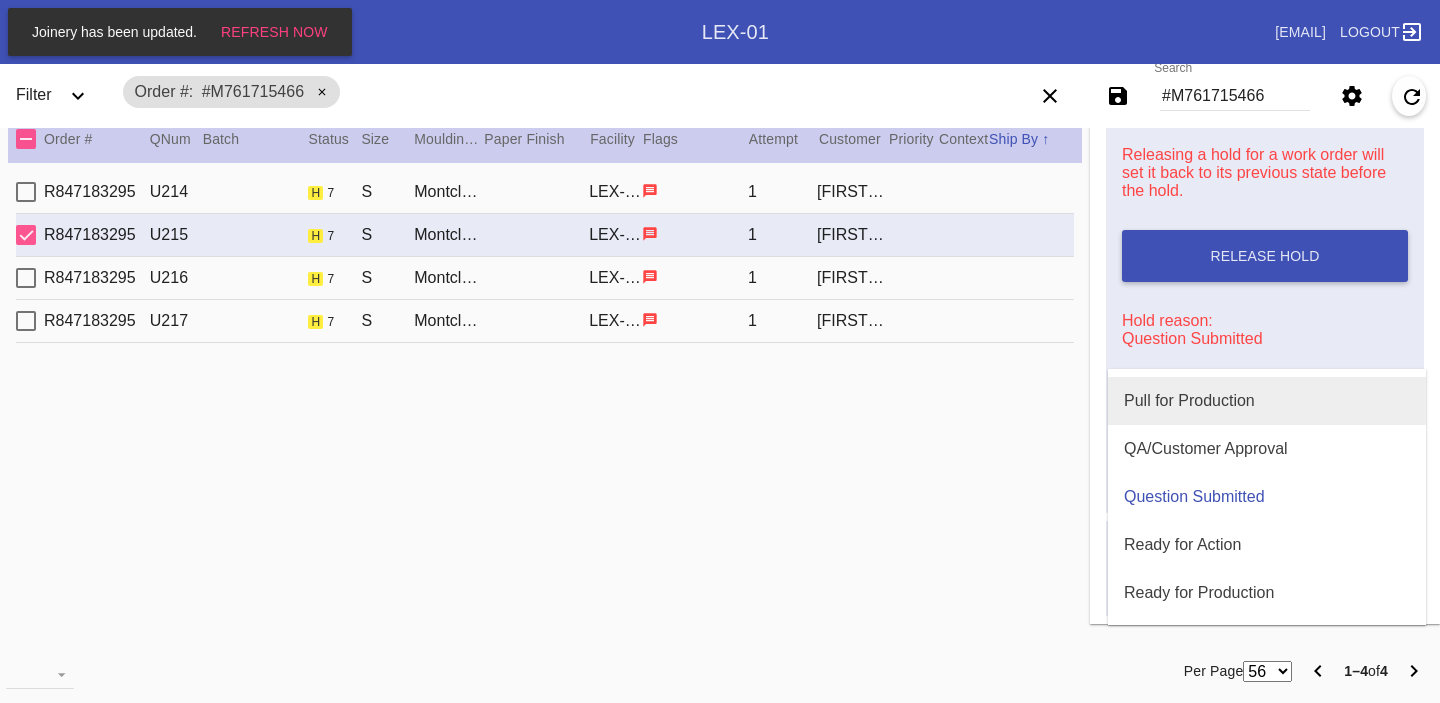 click on "Pull for Production" at bounding box center (1267, 401) 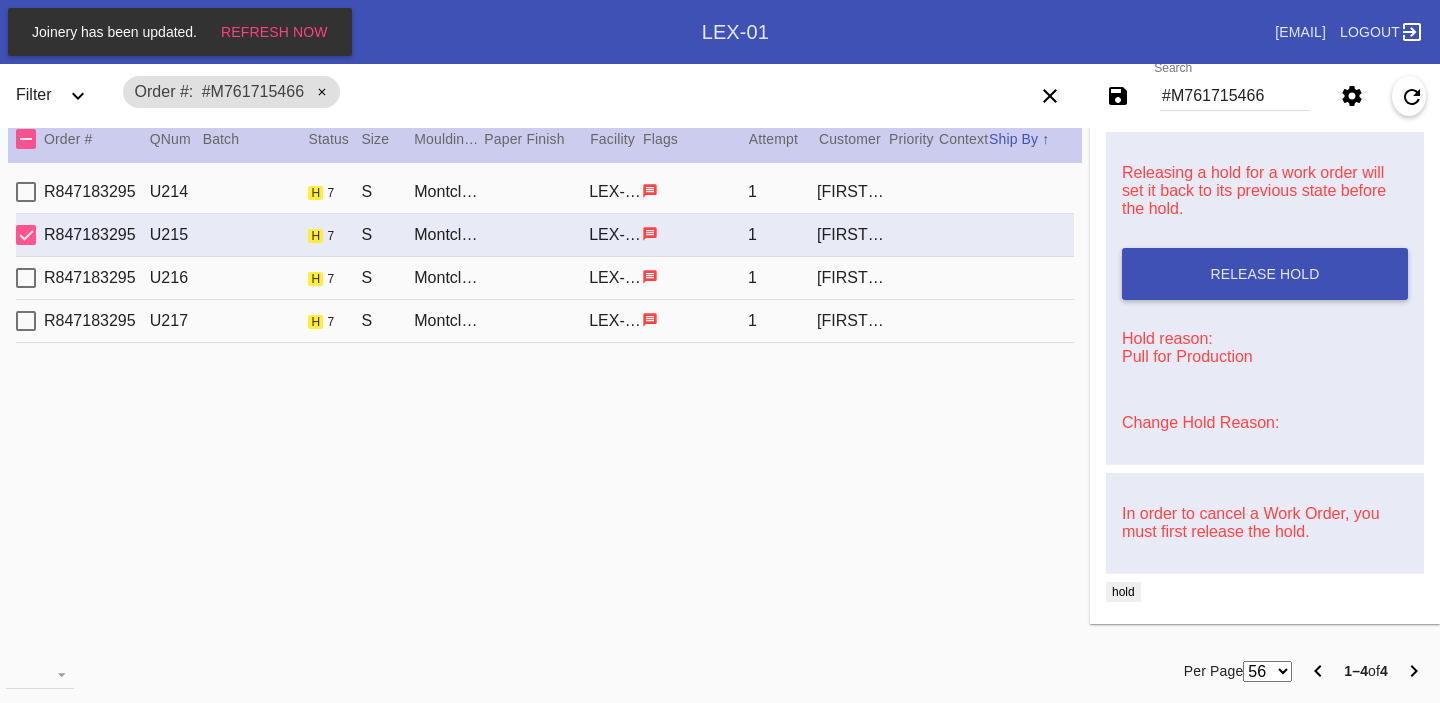 click on "[FIRST] [LAST]" at bounding box center [851, 192] 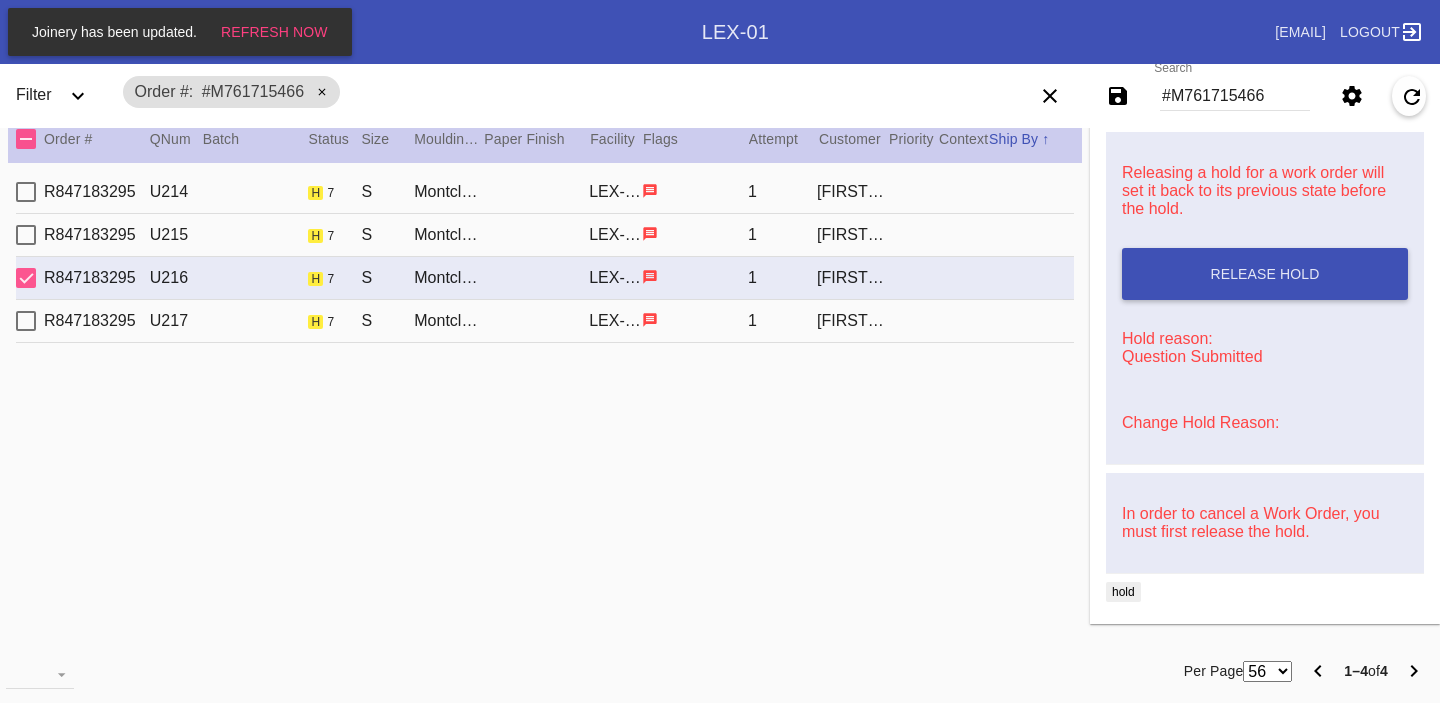 click on "Change Hold Reason:" at bounding box center [1265, 423] 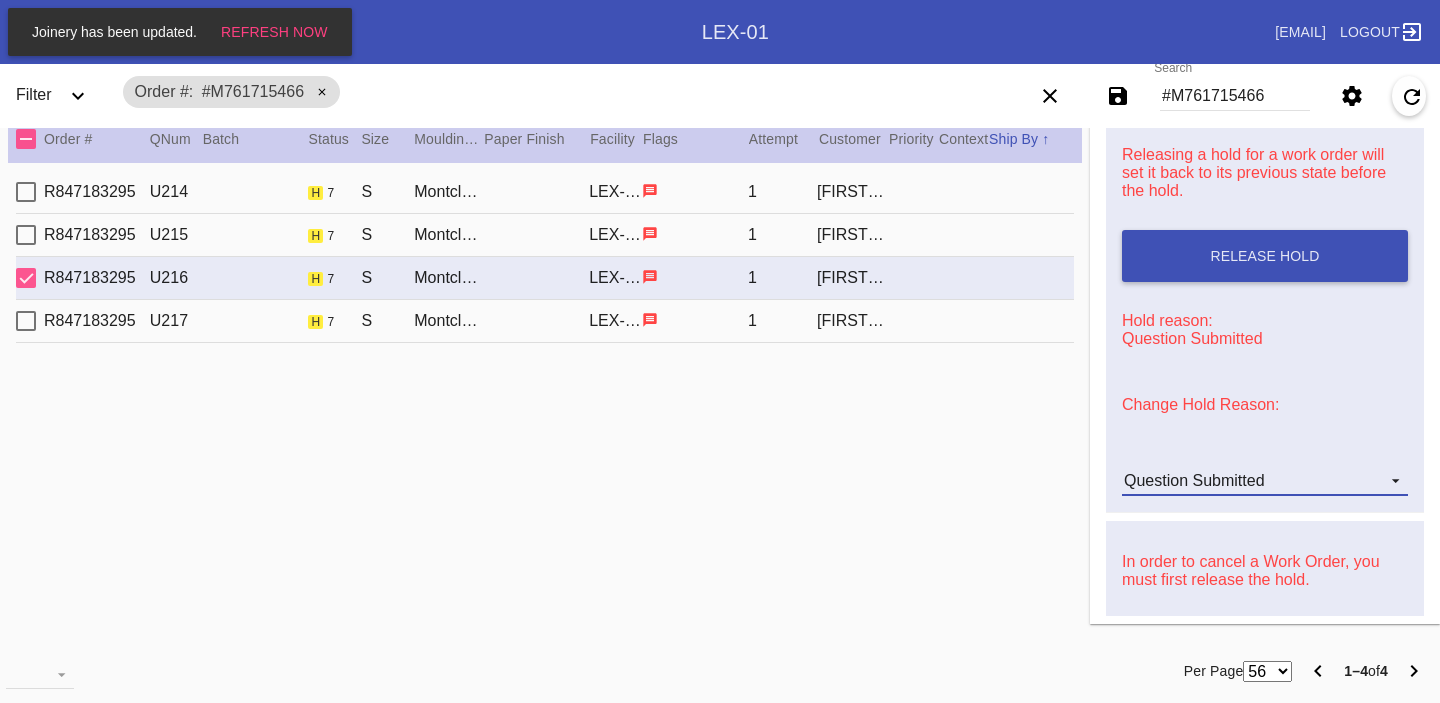 click on "Question Submitted" at bounding box center (1249, 481) 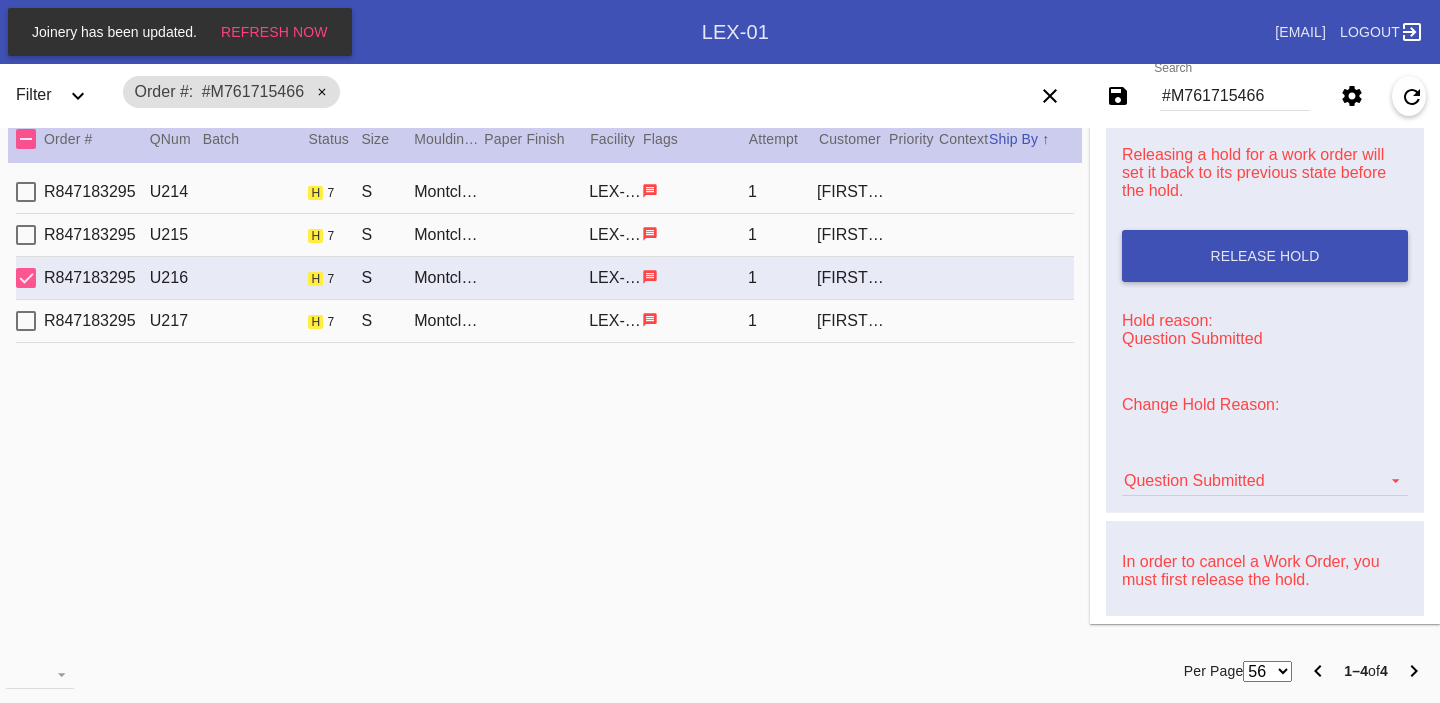 scroll, scrollTop: 616, scrollLeft: 0, axis: vertical 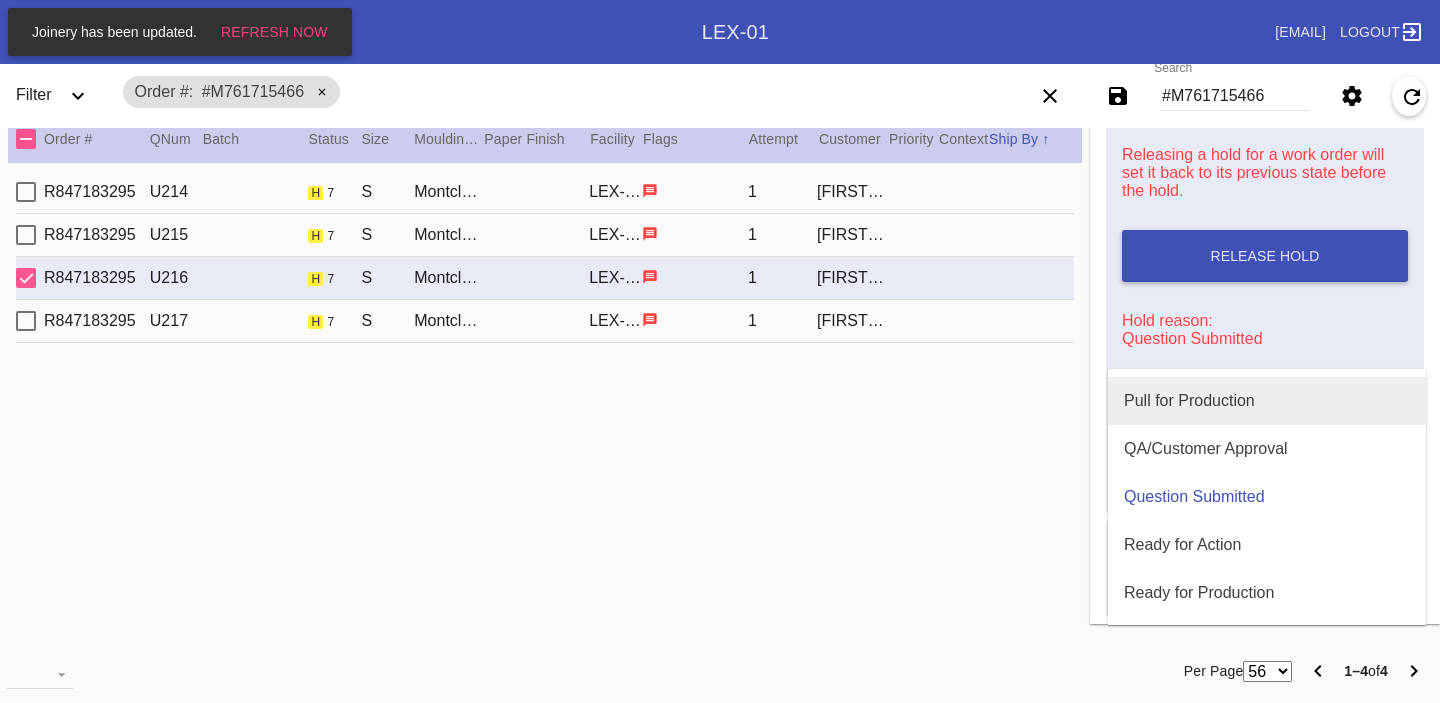 click on "Pull for Production" at bounding box center (1189, 401) 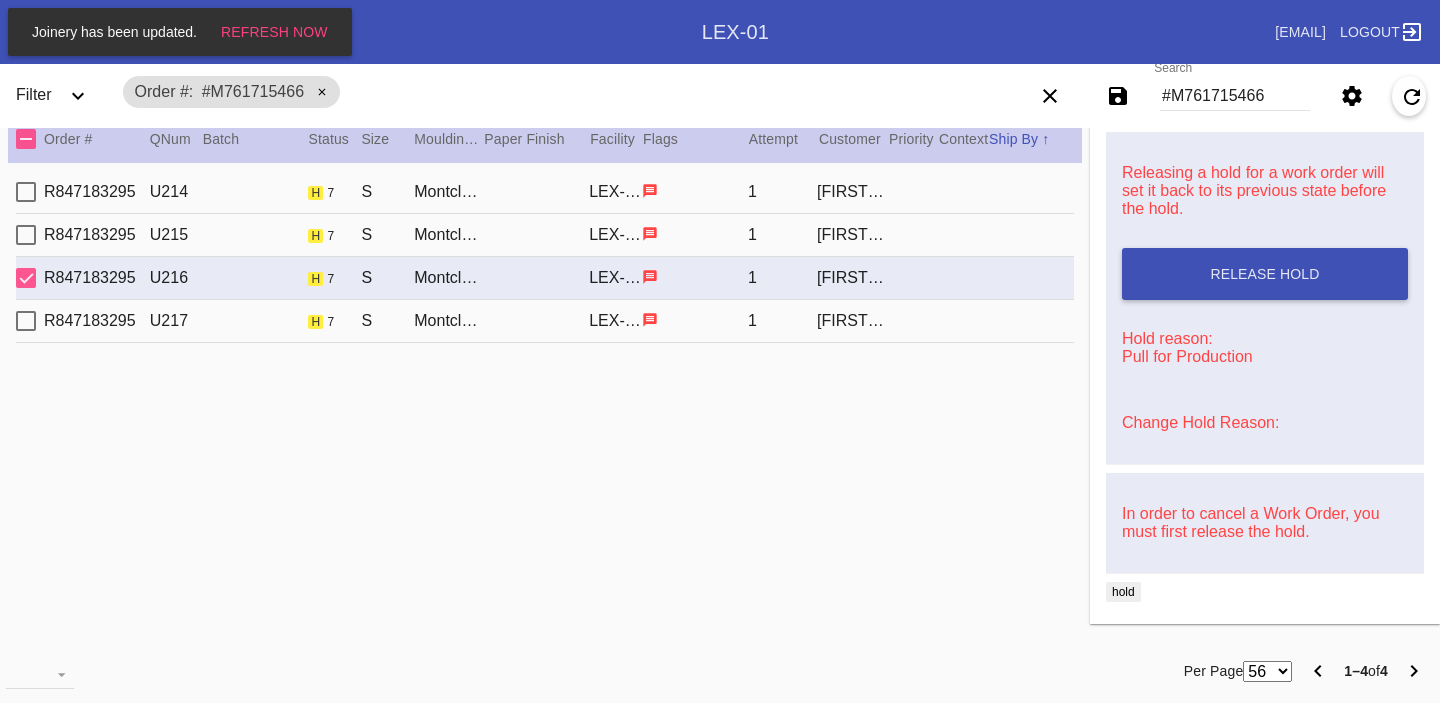 click on "[FIRST] [LAST]" at bounding box center [851, 192] 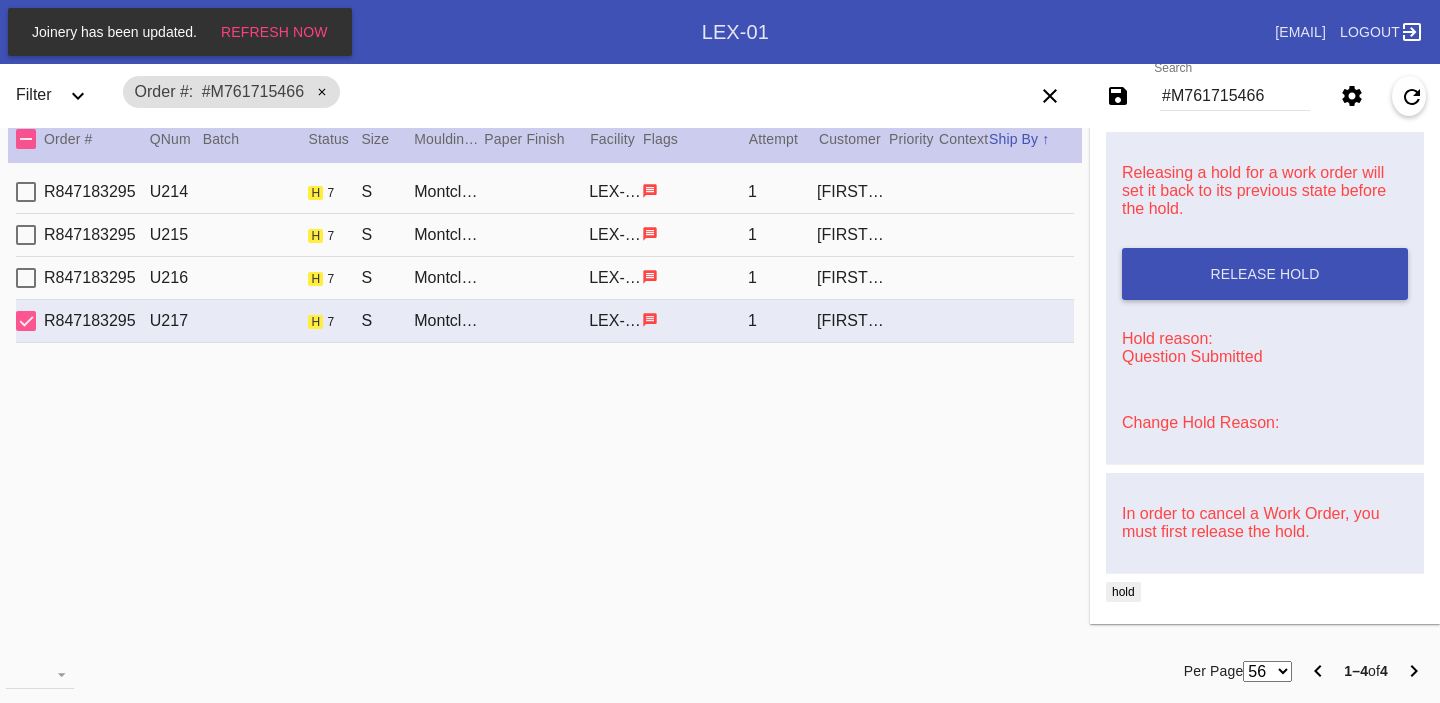 click on "Change Hold Reason:" at bounding box center [1200, 422] 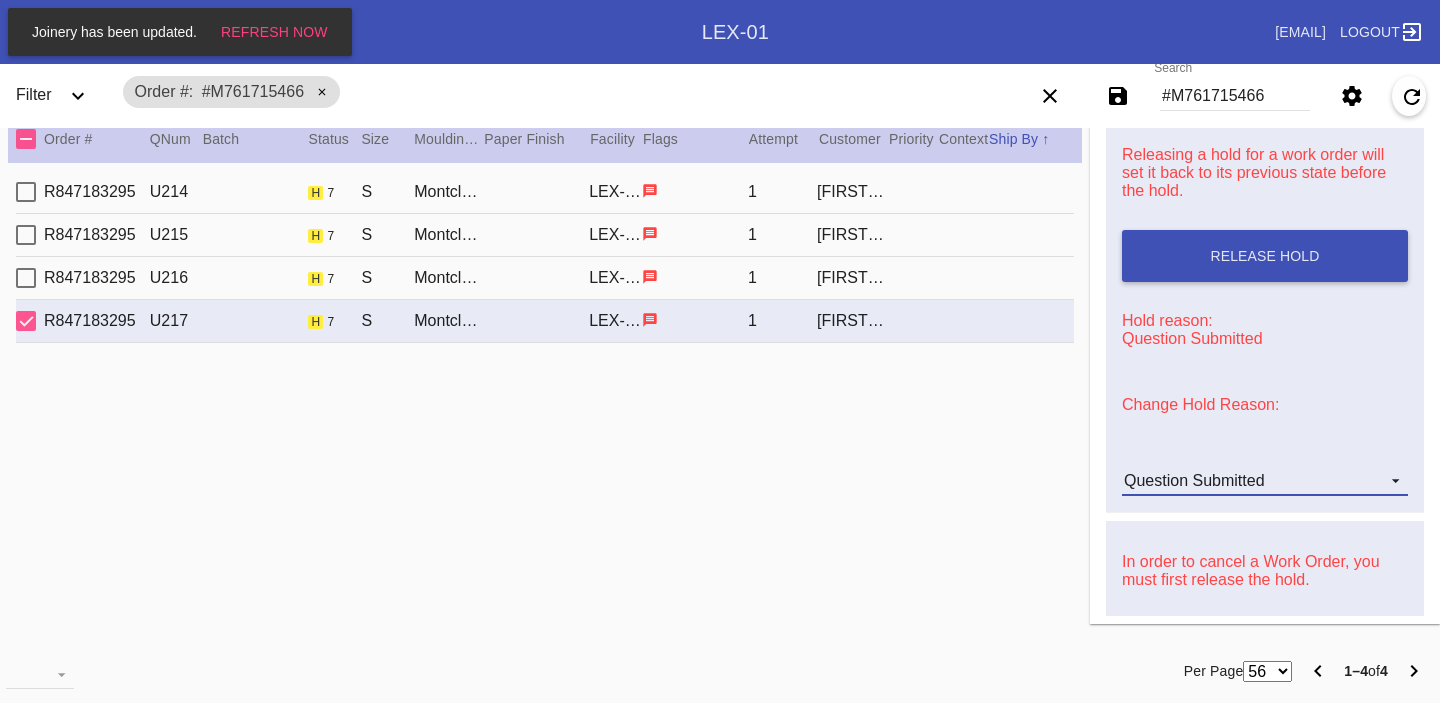 click on "Question Submitted" at bounding box center (1265, 481) 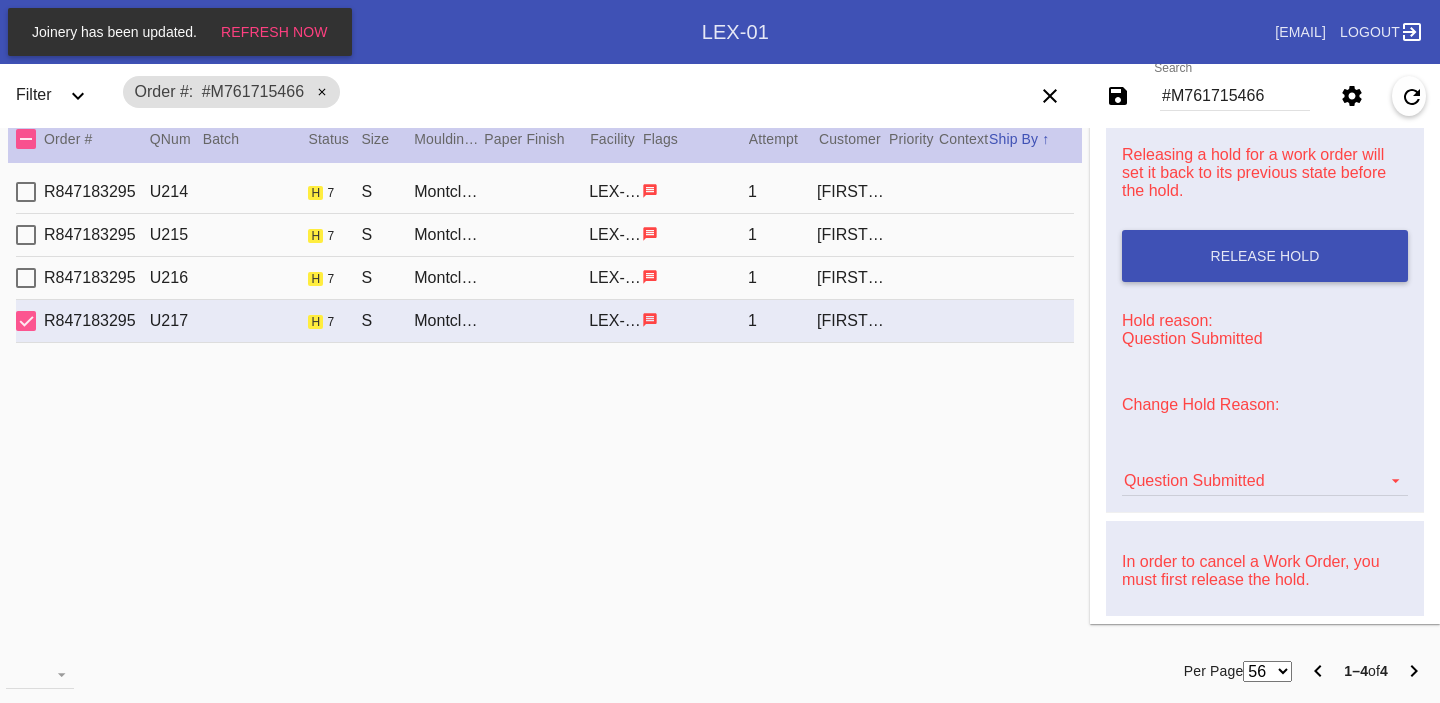 scroll, scrollTop: 616, scrollLeft: 0, axis: vertical 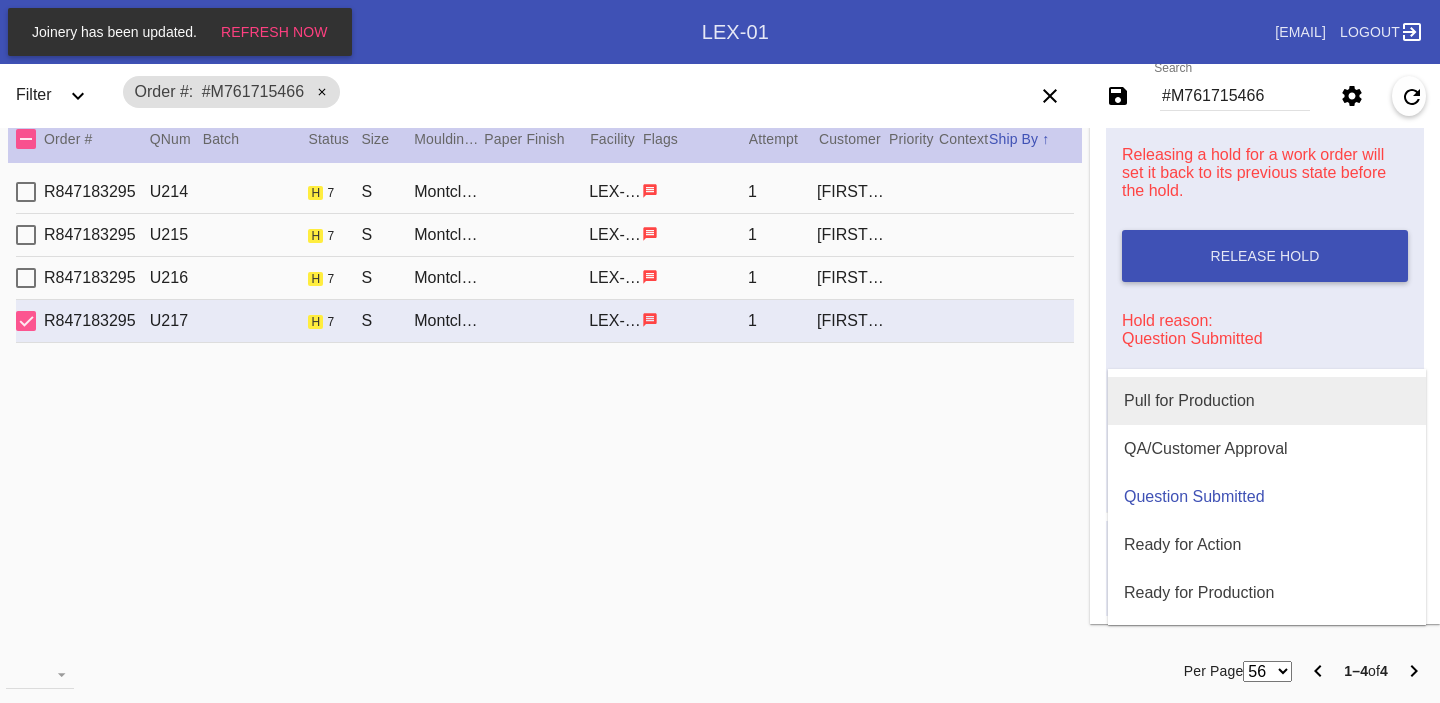 click on "Pull for Production" at bounding box center [1189, 401] 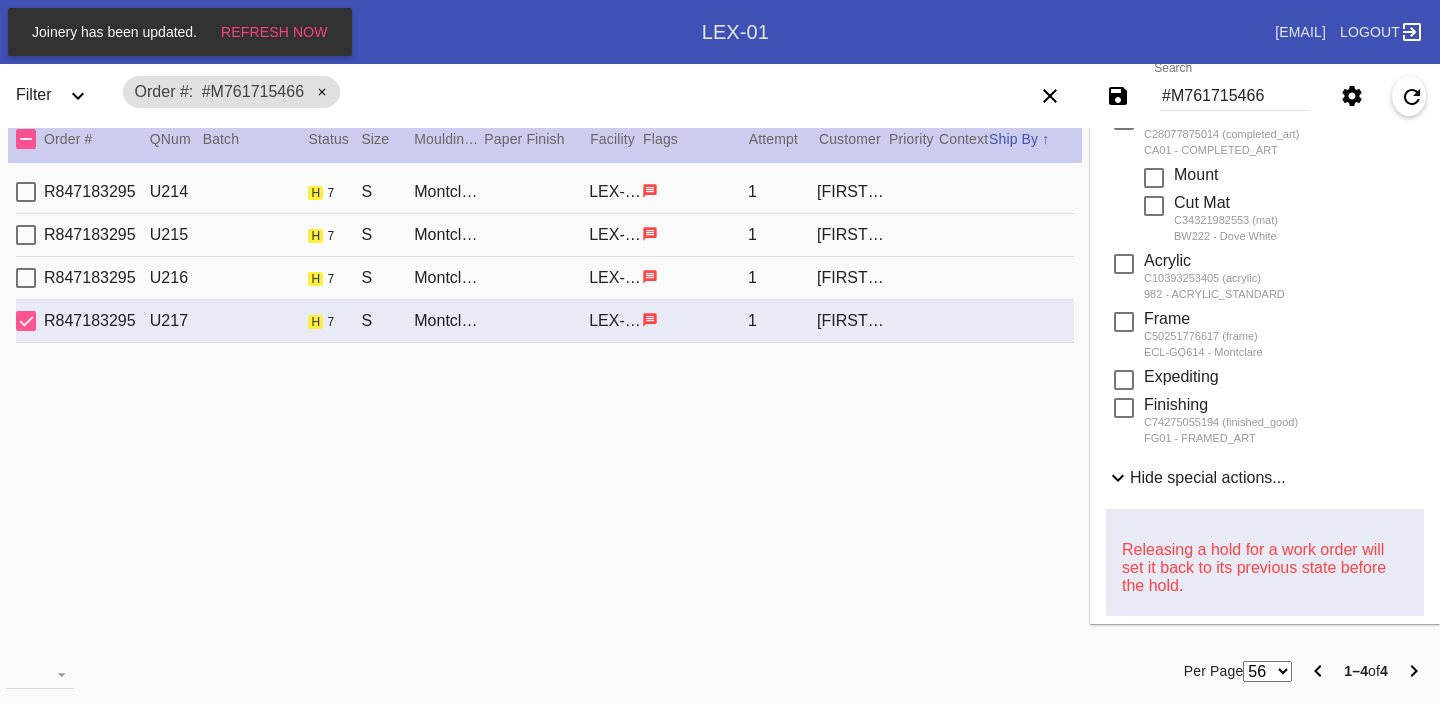 scroll, scrollTop: 0, scrollLeft: 0, axis: both 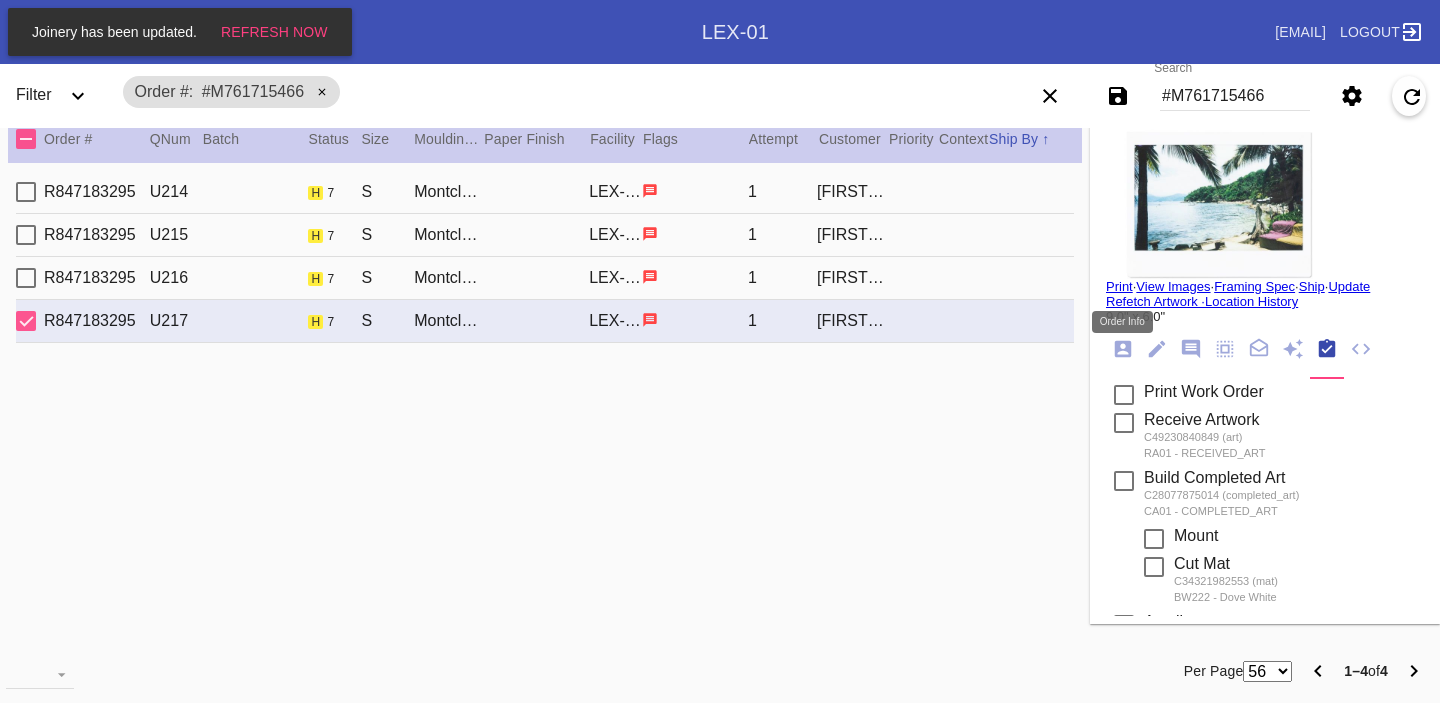 click at bounding box center [1123, 349] 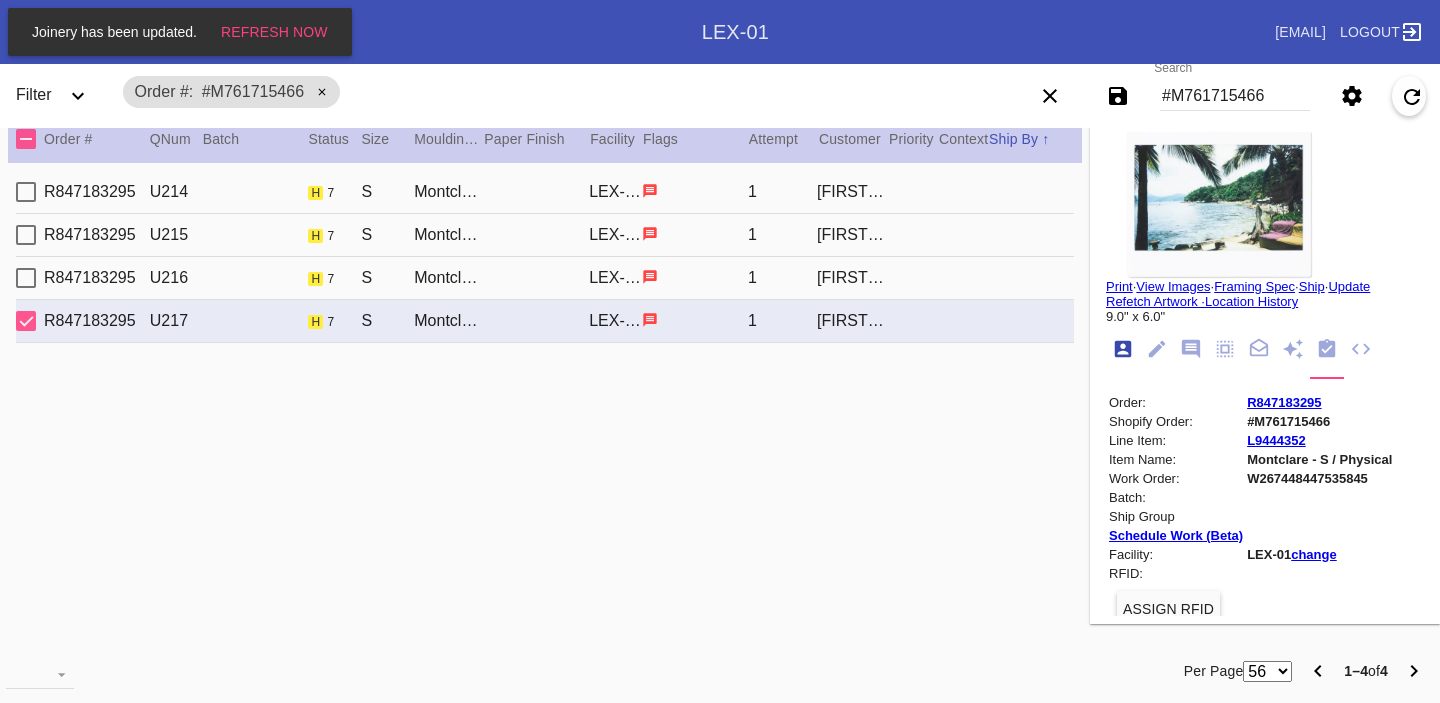 scroll, scrollTop: 24, scrollLeft: 0, axis: vertical 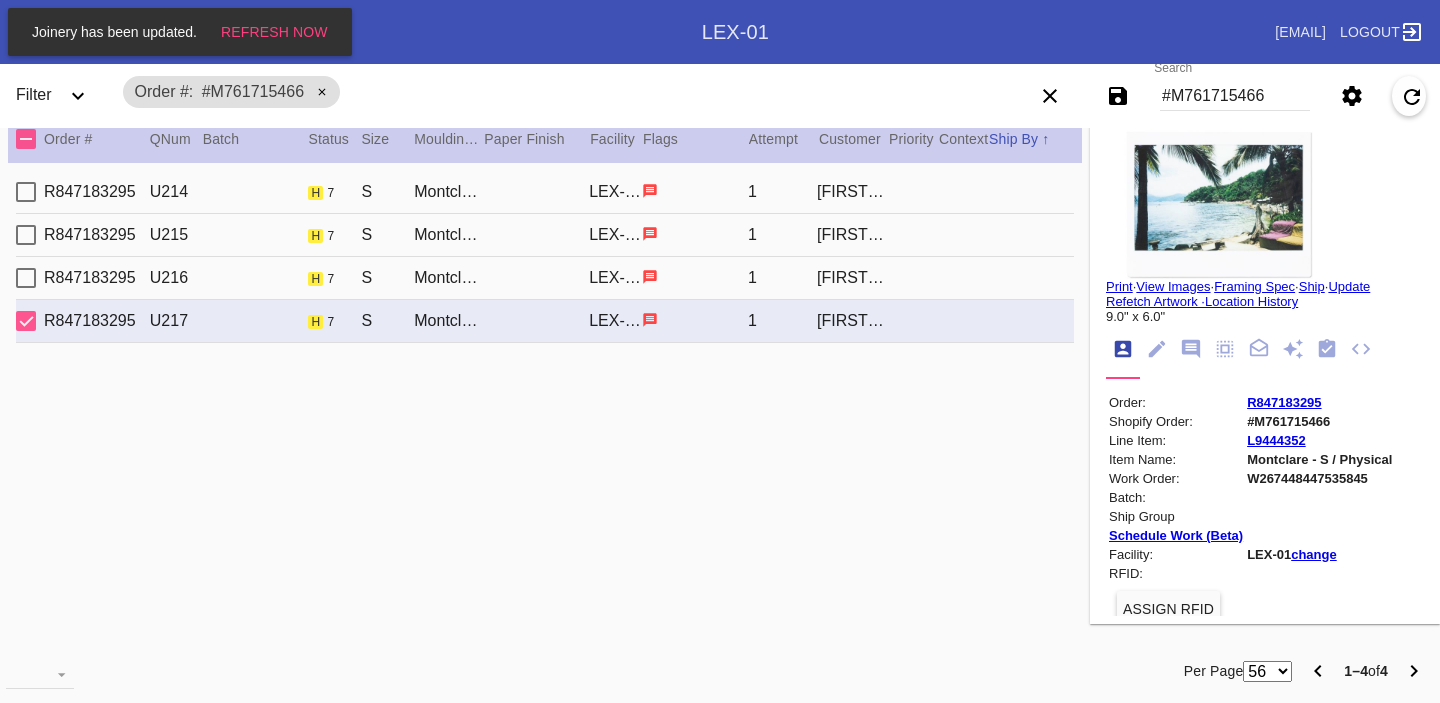 click on "R847183295" at bounding box center [1284, 402] 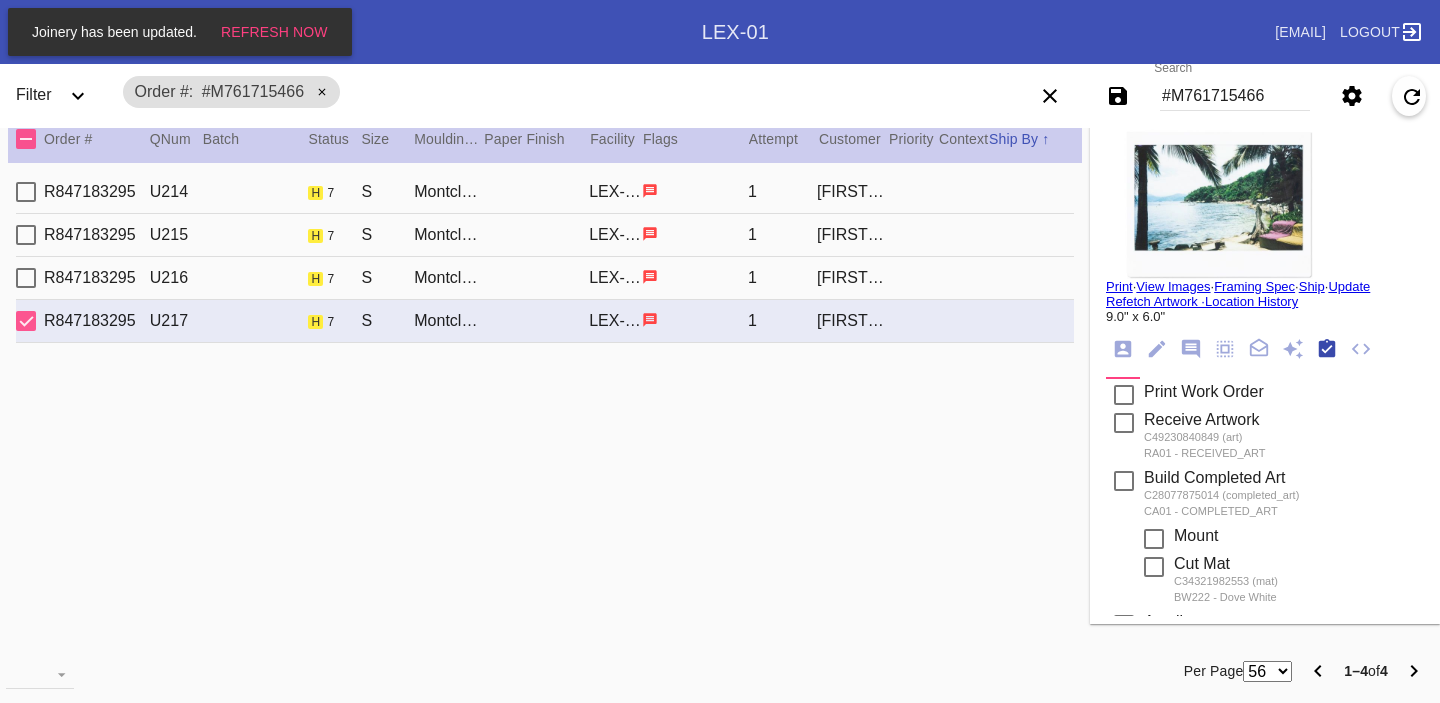 scroll, scrollTop: 320, scrollLeft: 0, axis: vertical 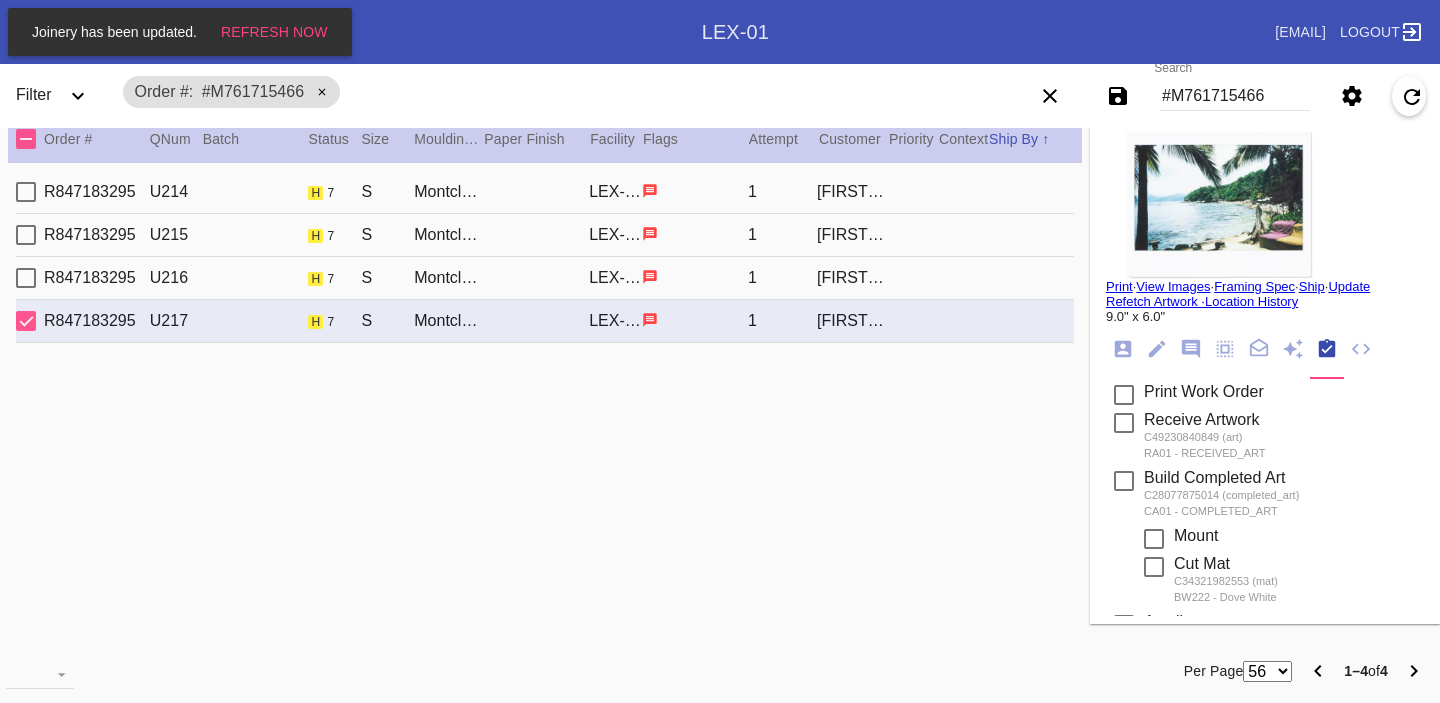 click at bounding box center (1123, 349) 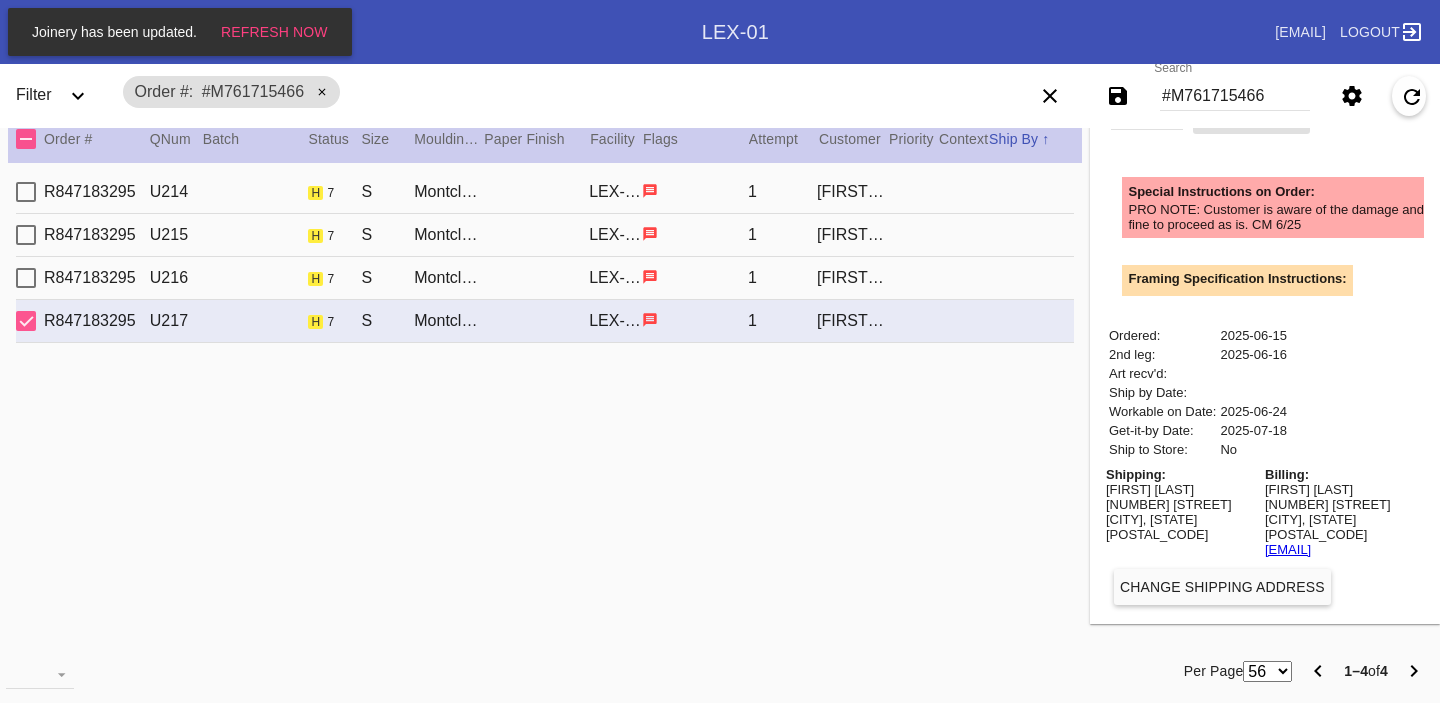 scroll, scrollTop: 0, scrollLeft: 0, axis: both 